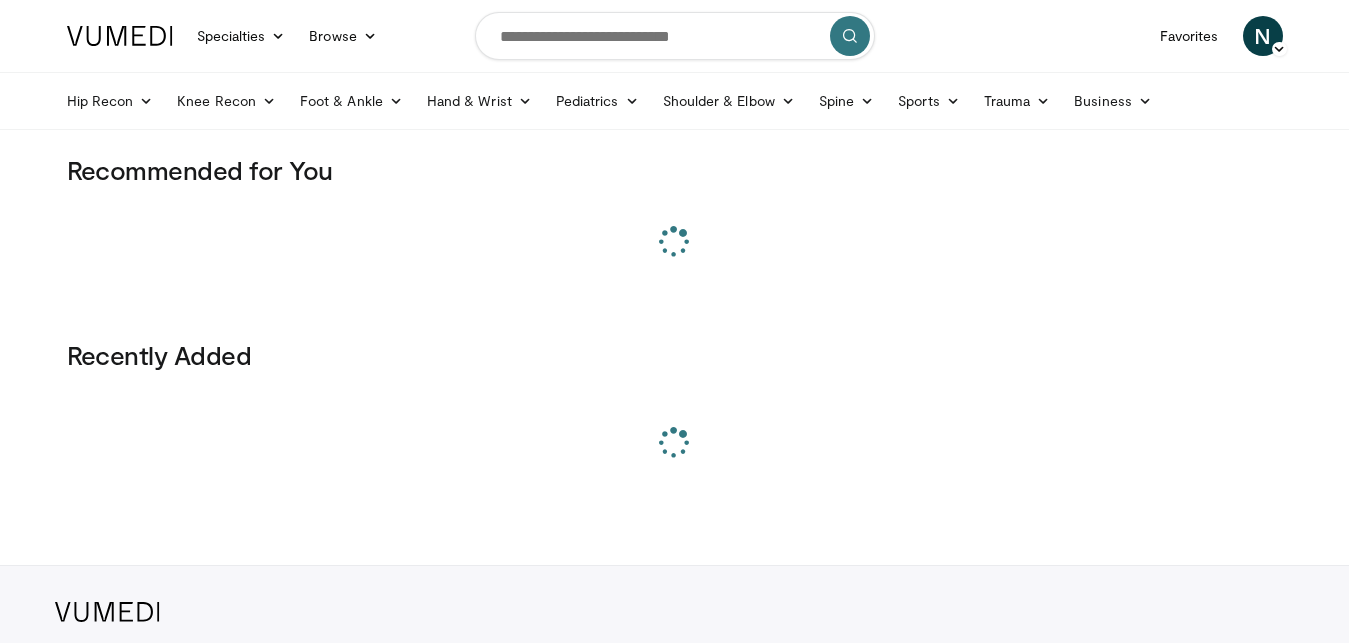 scroll, scrollTop: 0, scrollLeft: 0, axis: both 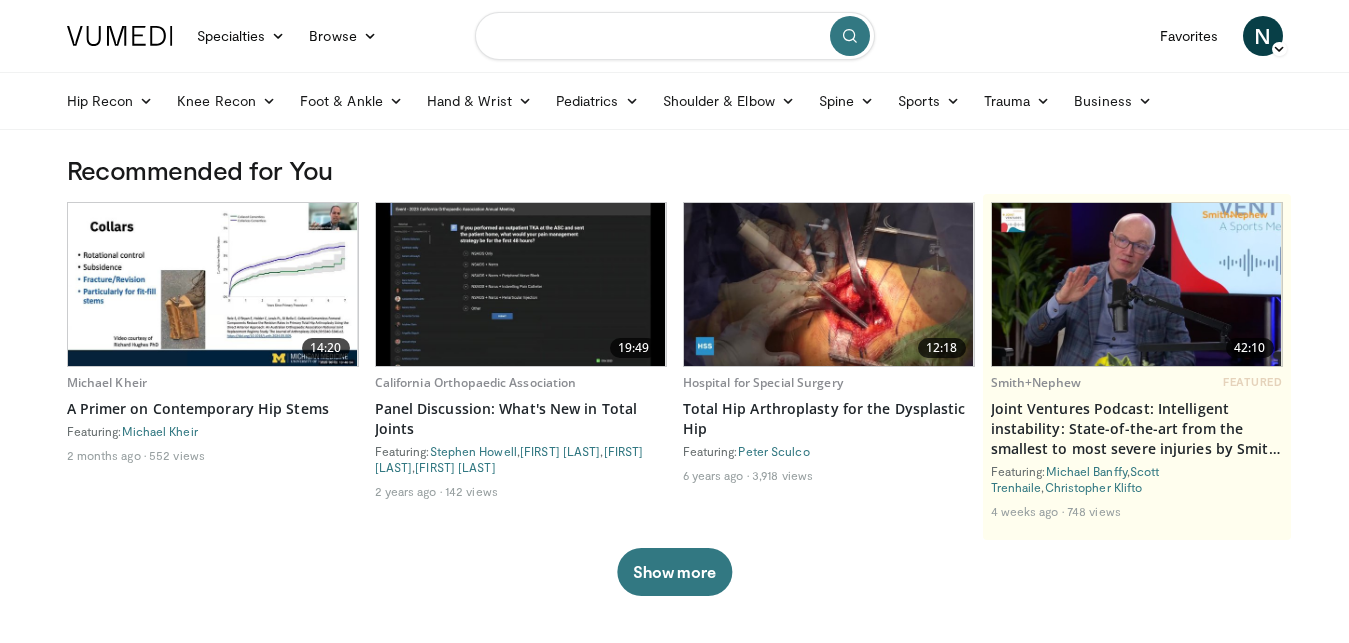 click at bounding box center (675, 36) 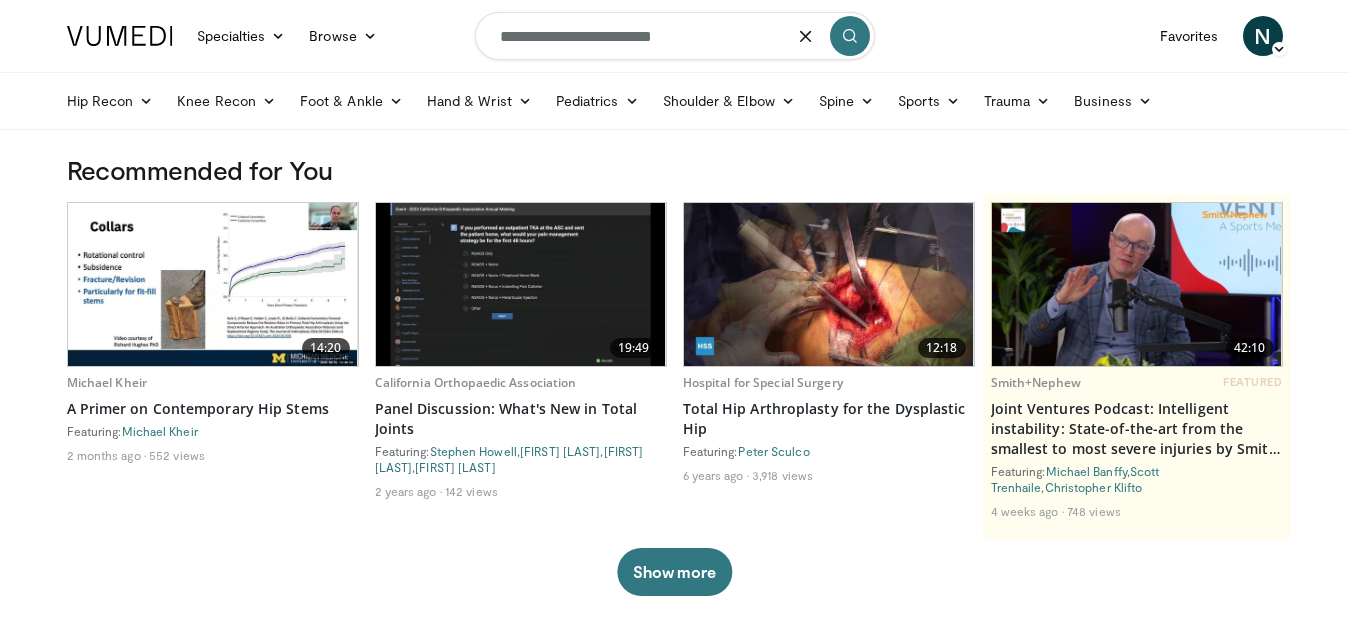 type on "**********" 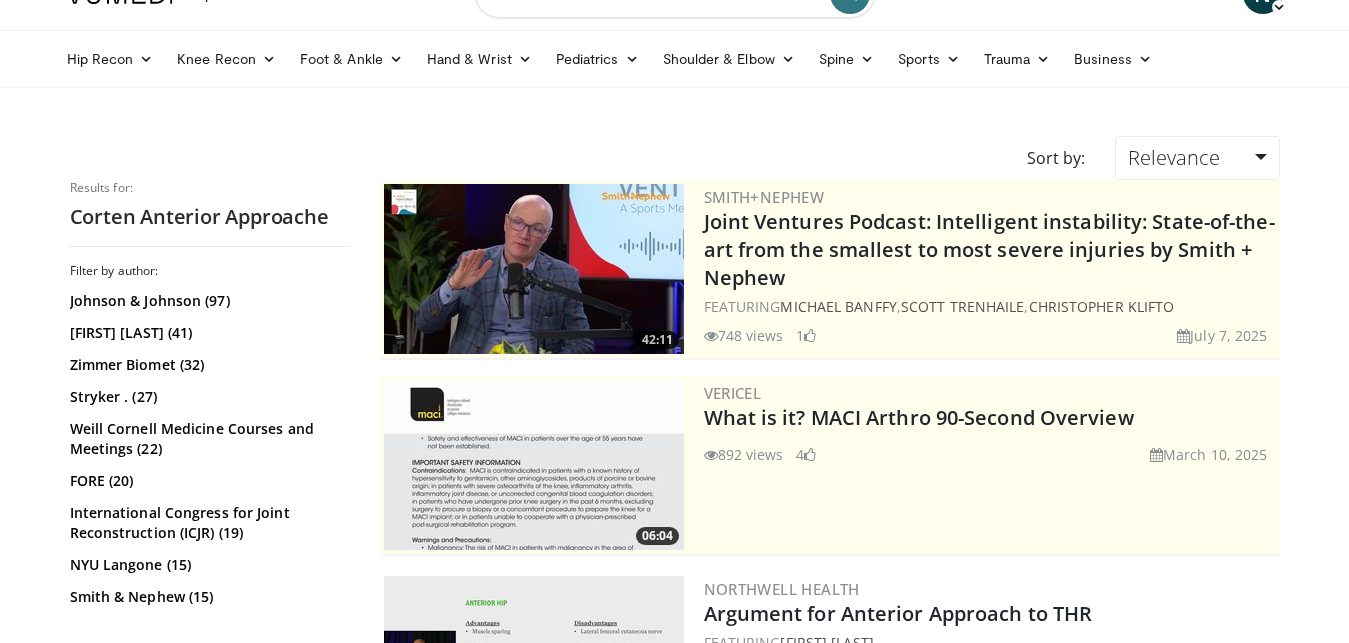 scroll, scrollTop: 0, scrollLeft: 0, axis: both 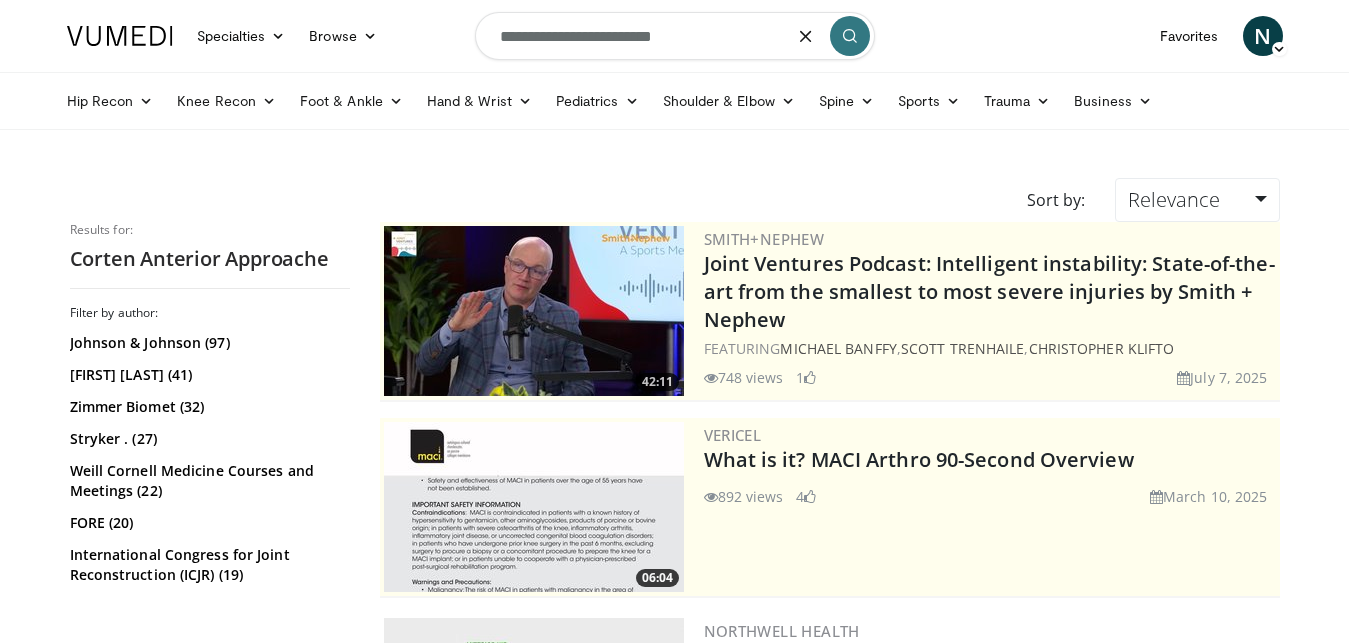 click on "**********" at bounding box center [675, 36] 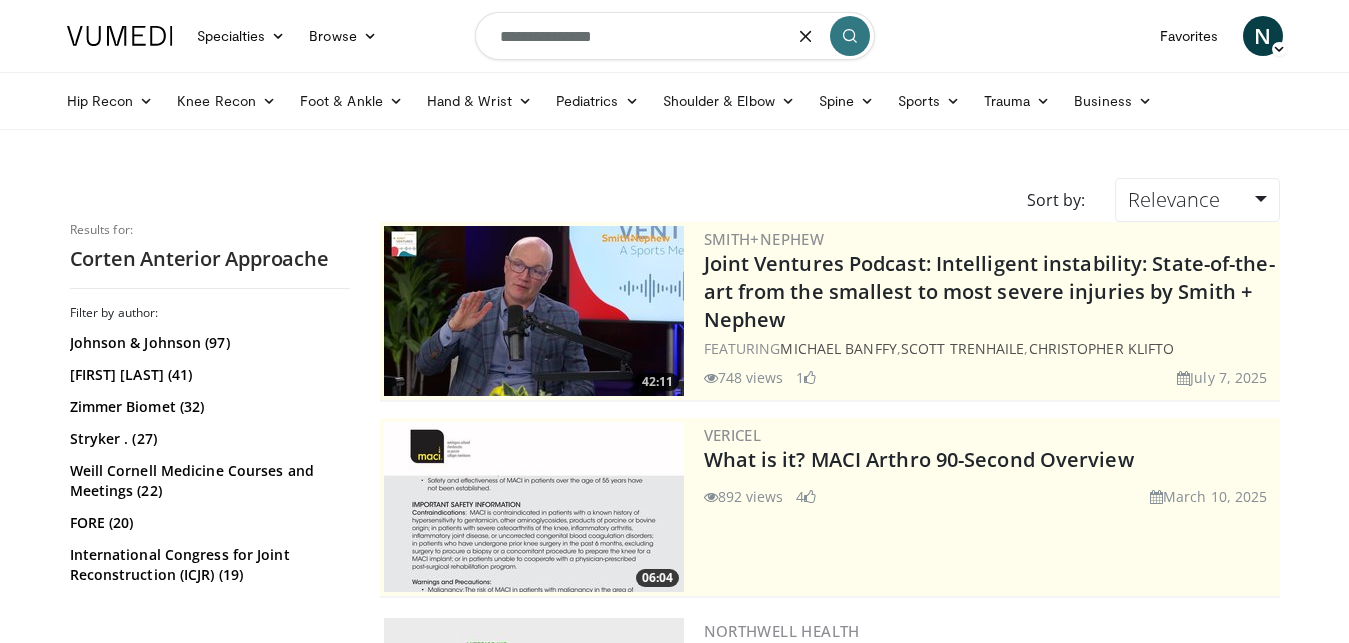 type on "**********" 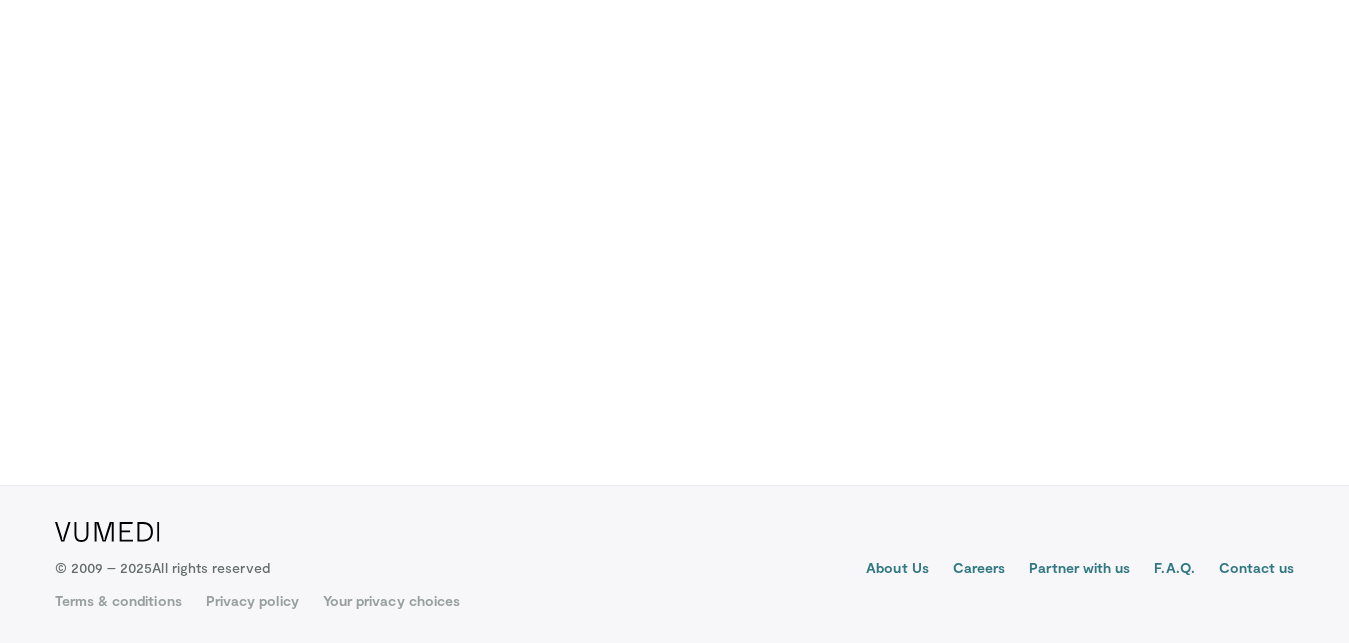 scroll, scrollTop: 0, scrollLeft: 0, axis: both 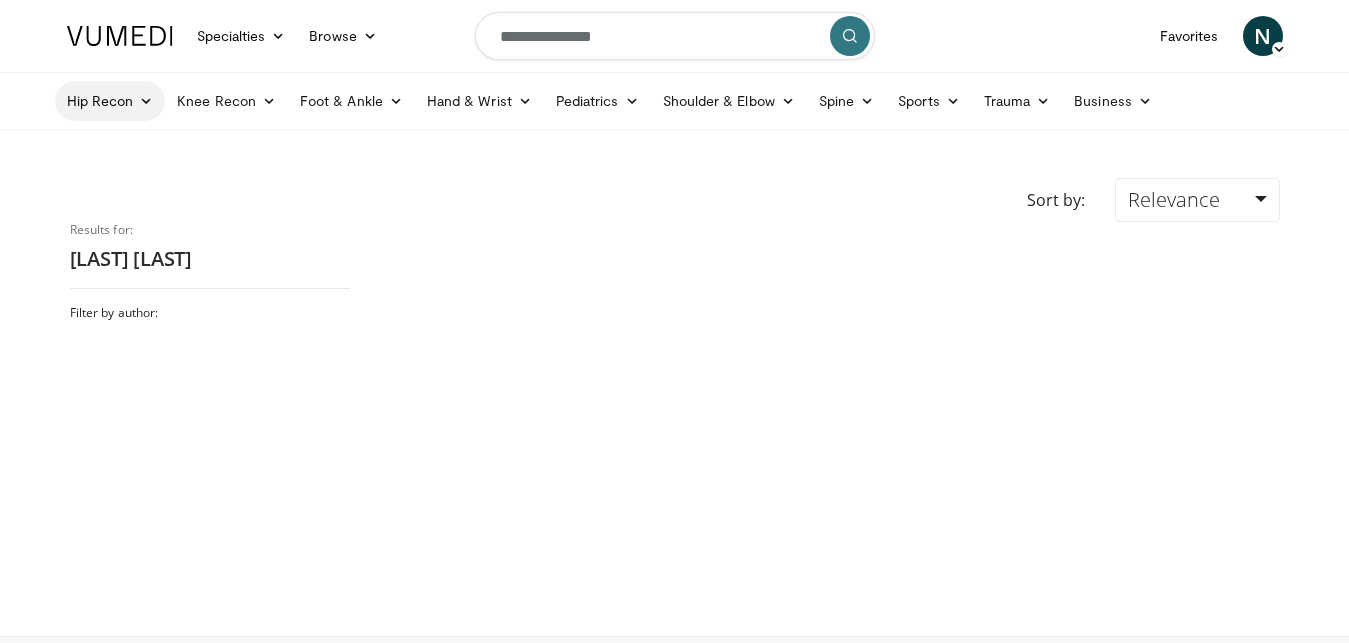 click at bounding box center [146, 101] 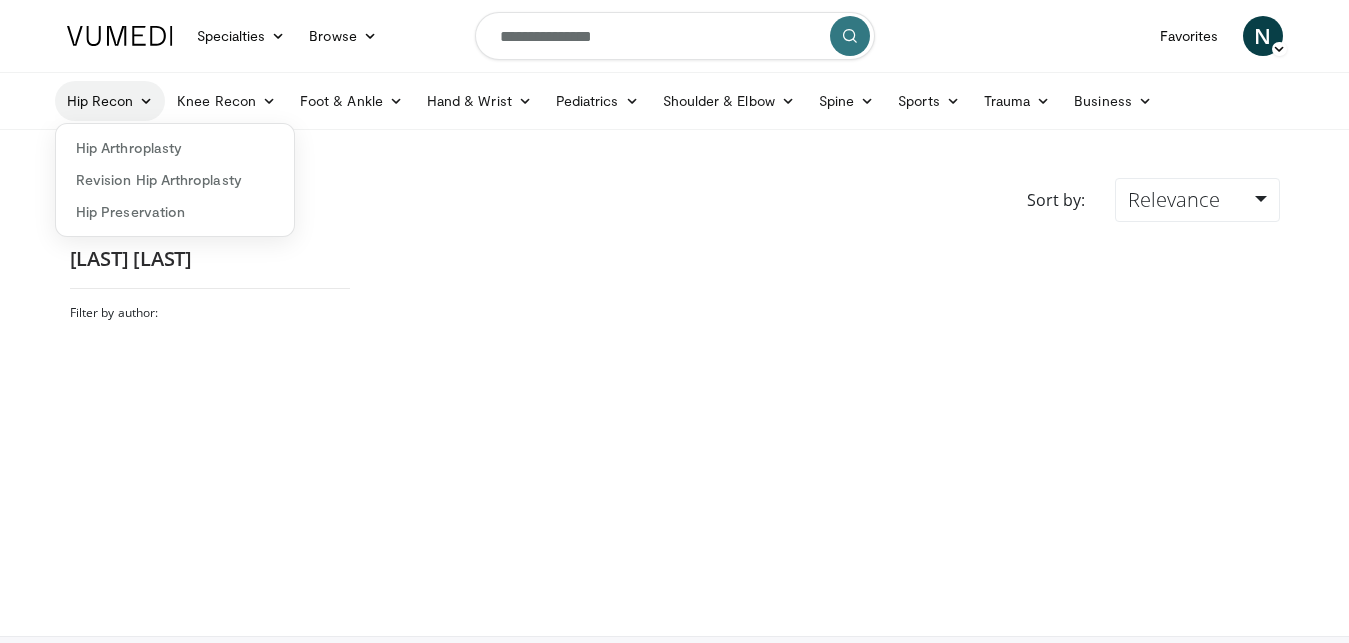 click at bounding box center (146, 101) 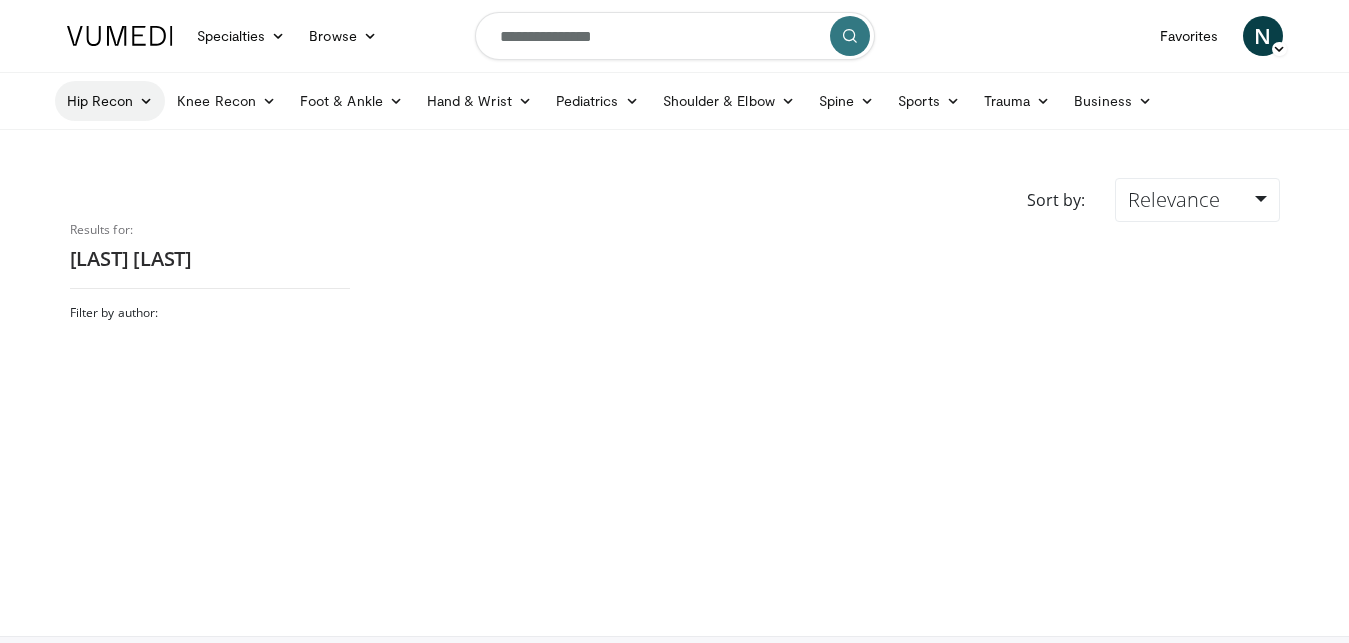 click at bounding box center [146, 101] 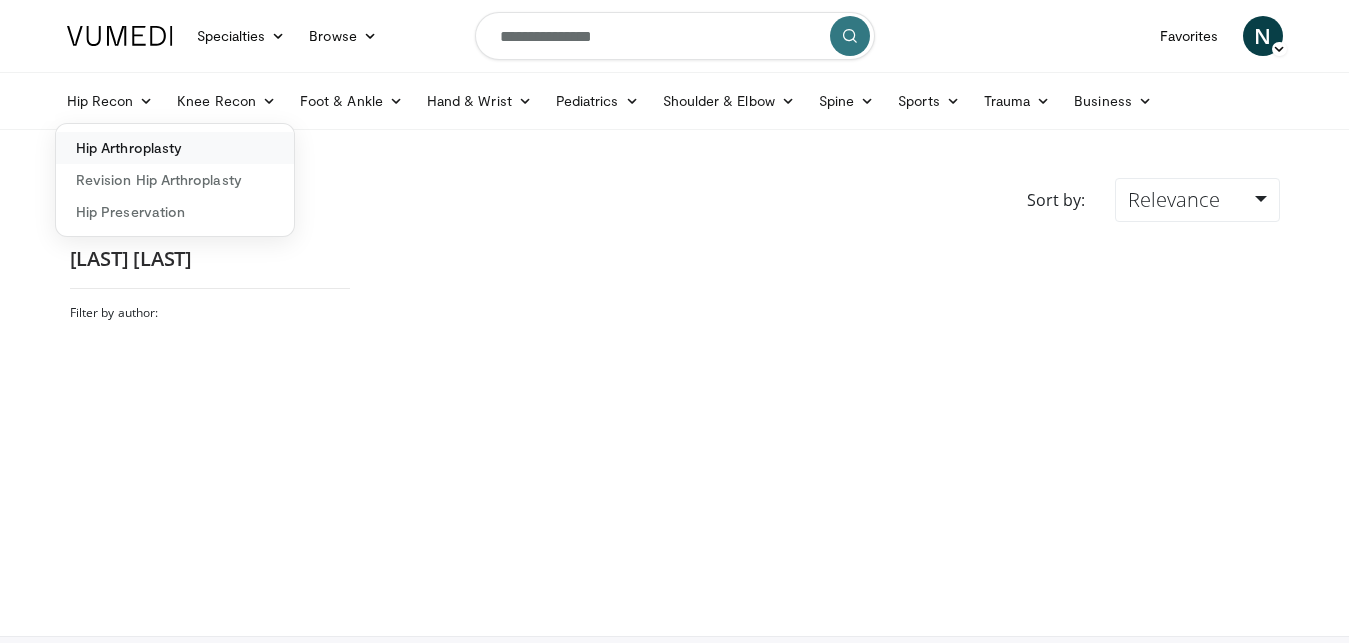 click on "Hip Arthroplasty" at bounding box center (175, 148) 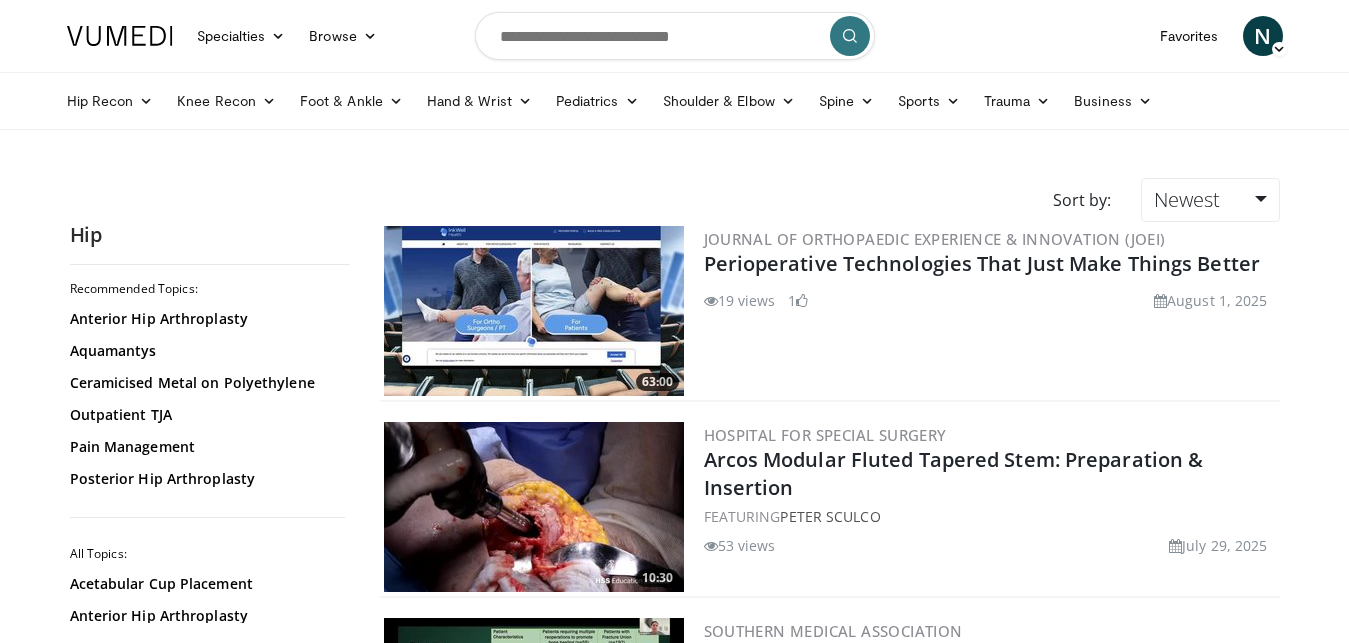 scroll, scrollTop: 0, scrollLeft: 0, axis: both 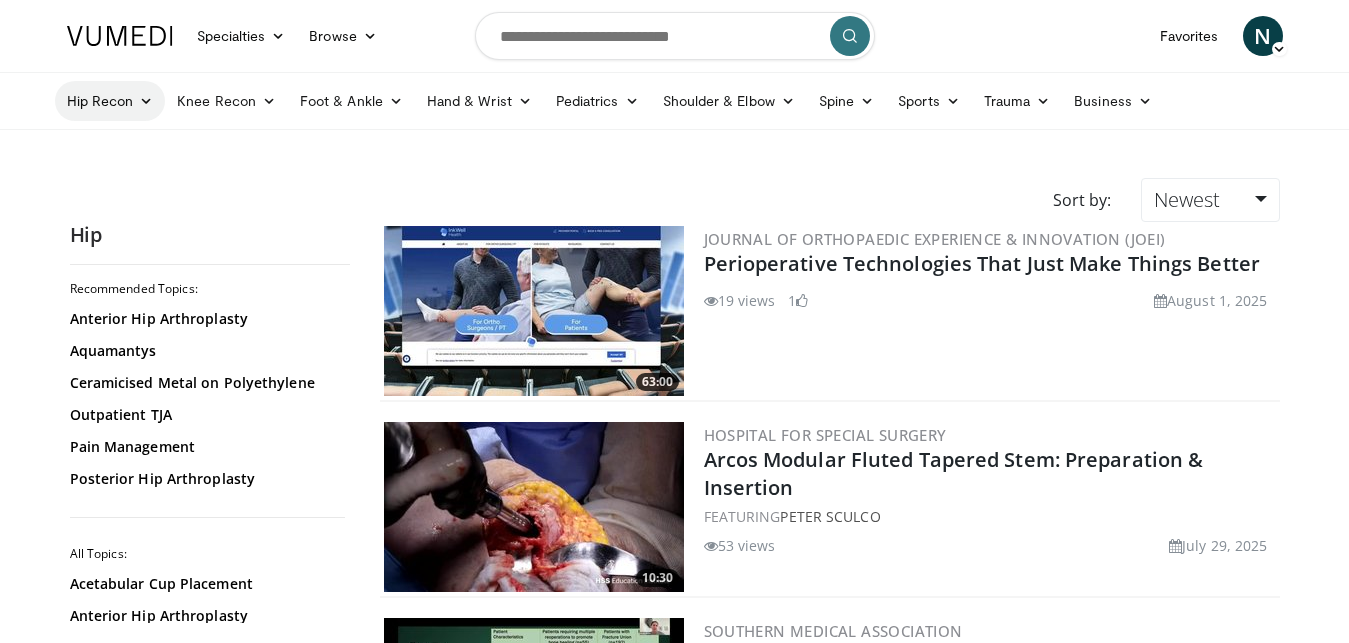 click at bounding box center [146, 101] 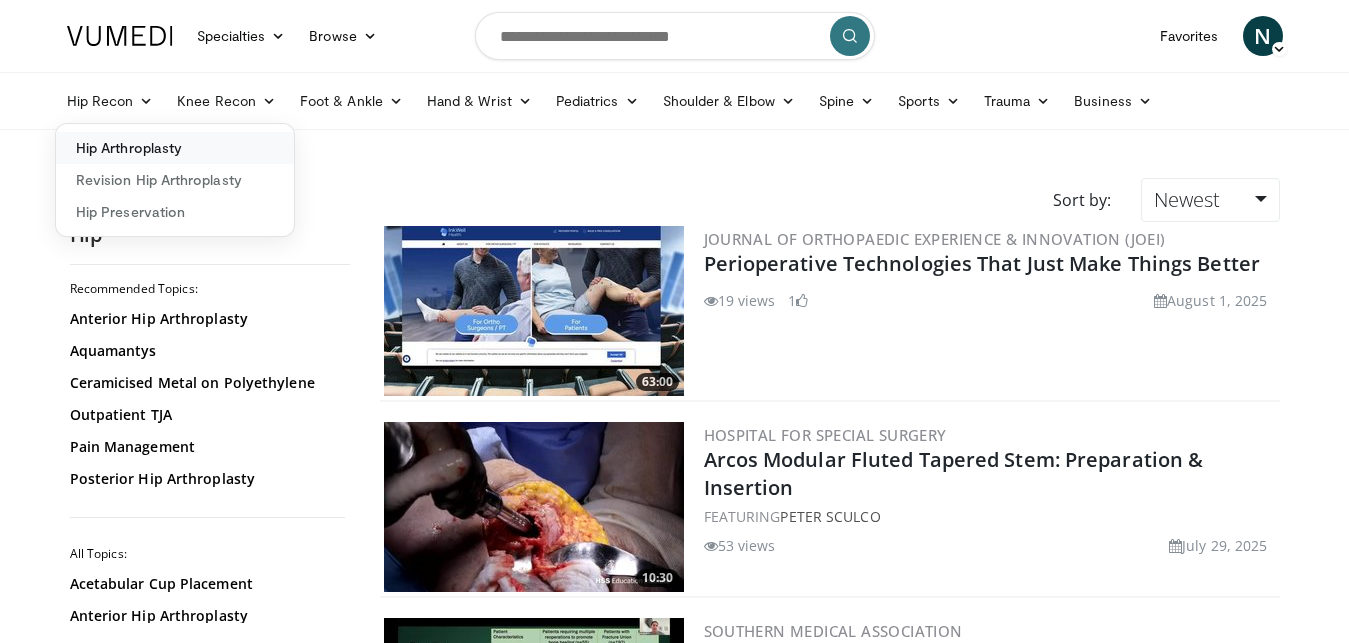 click on "Hip Arthroplasty" at bounding box center (175, 148) 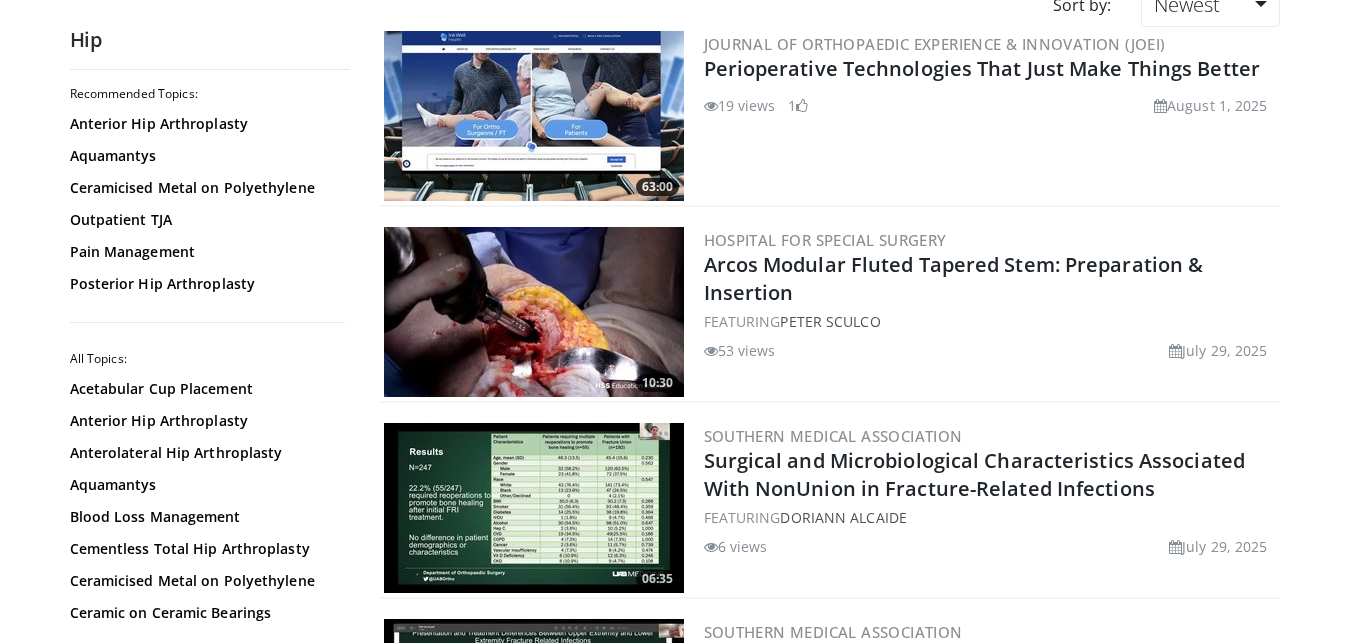 scroll, scrollTop: 204, scrollLeft: 0, axis: vertical 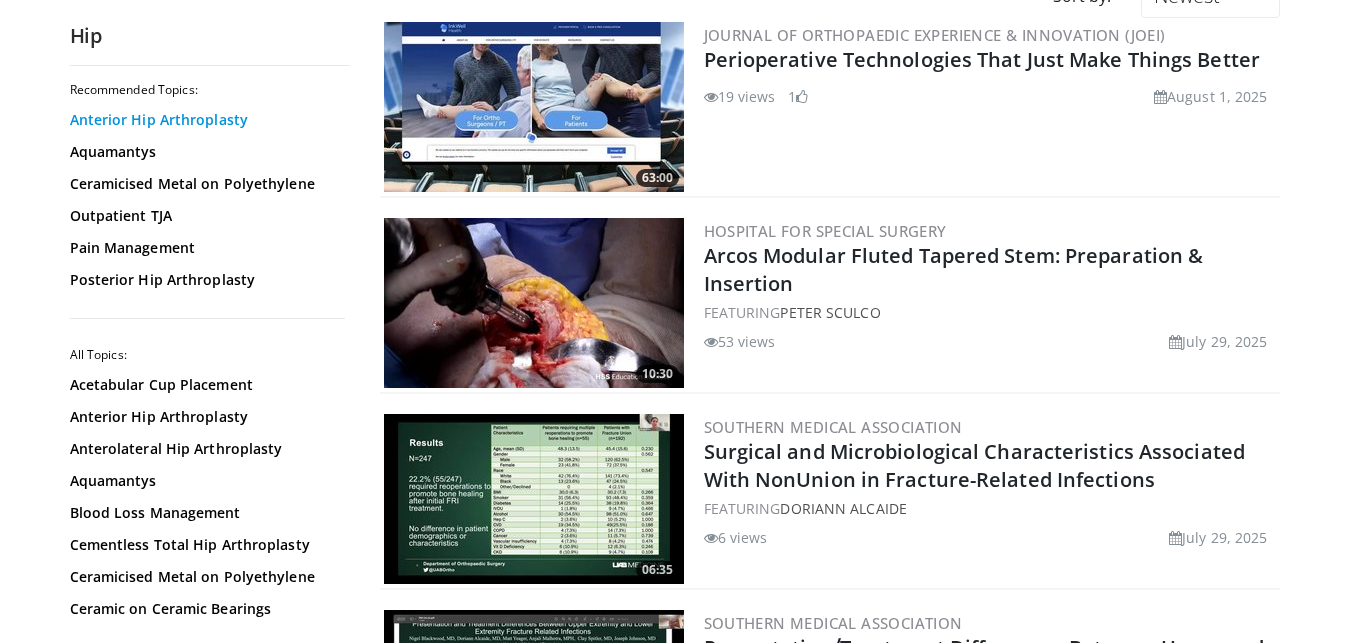 click on "Anterior Hip Arthroplasty" at bounding box center [205, 120] 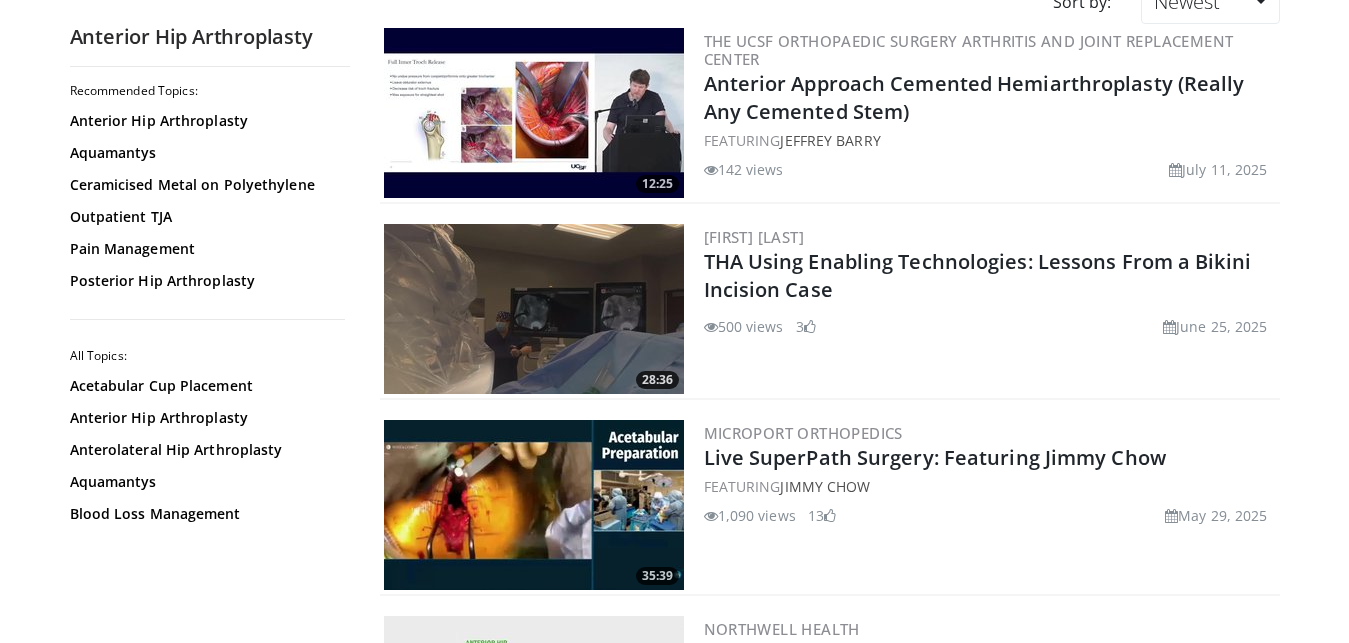 scroll, scrollTop: 204, scrollLeft: 0, axis: vertical 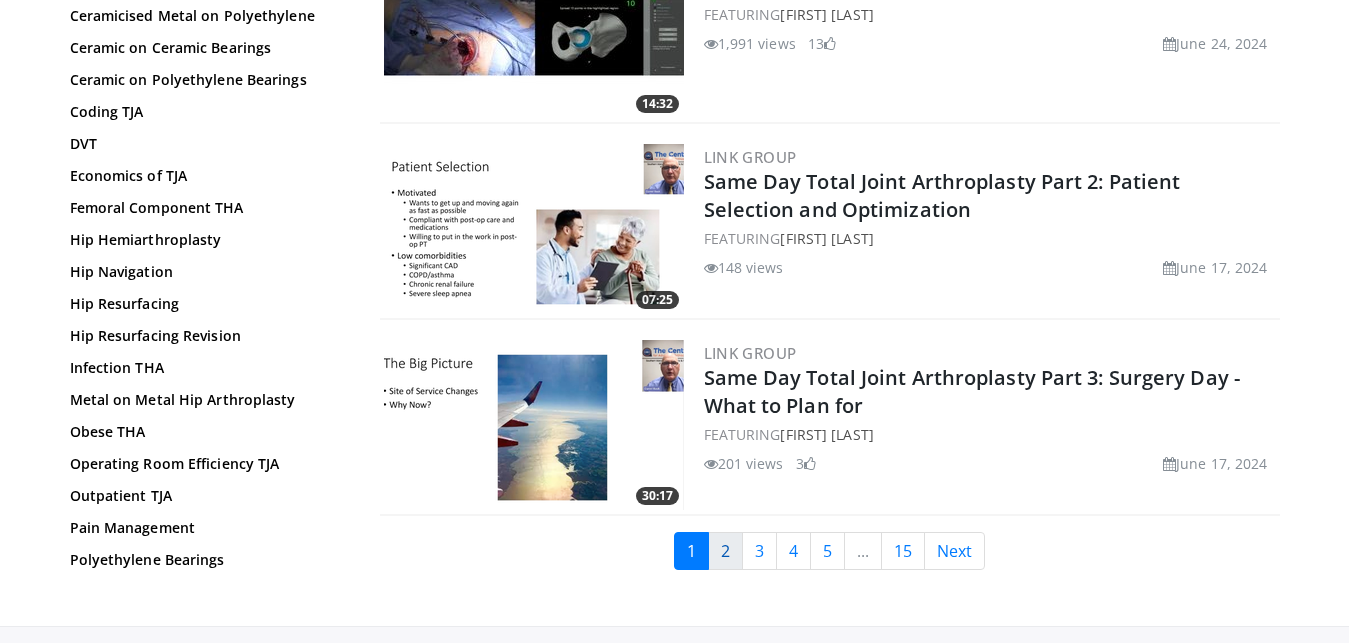 click on "2" at bounding box center [725, 551] 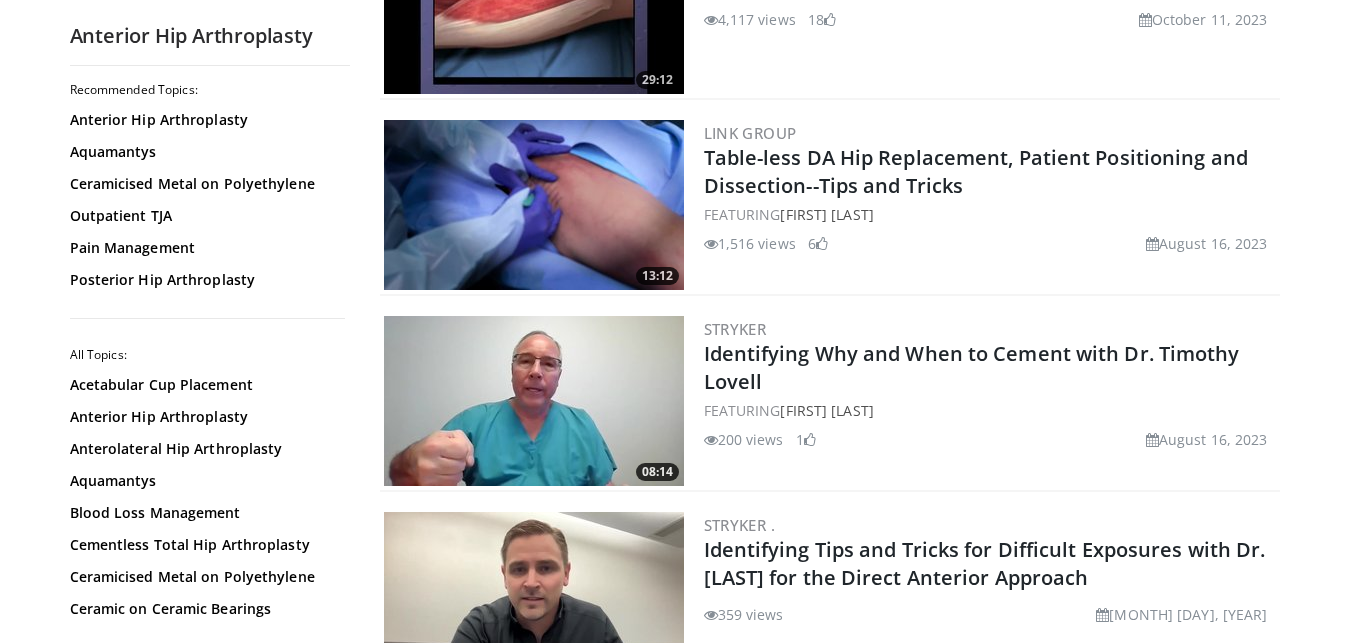 scroll, scrollTop: 2652, scrollLeft: 0, axis: vertical 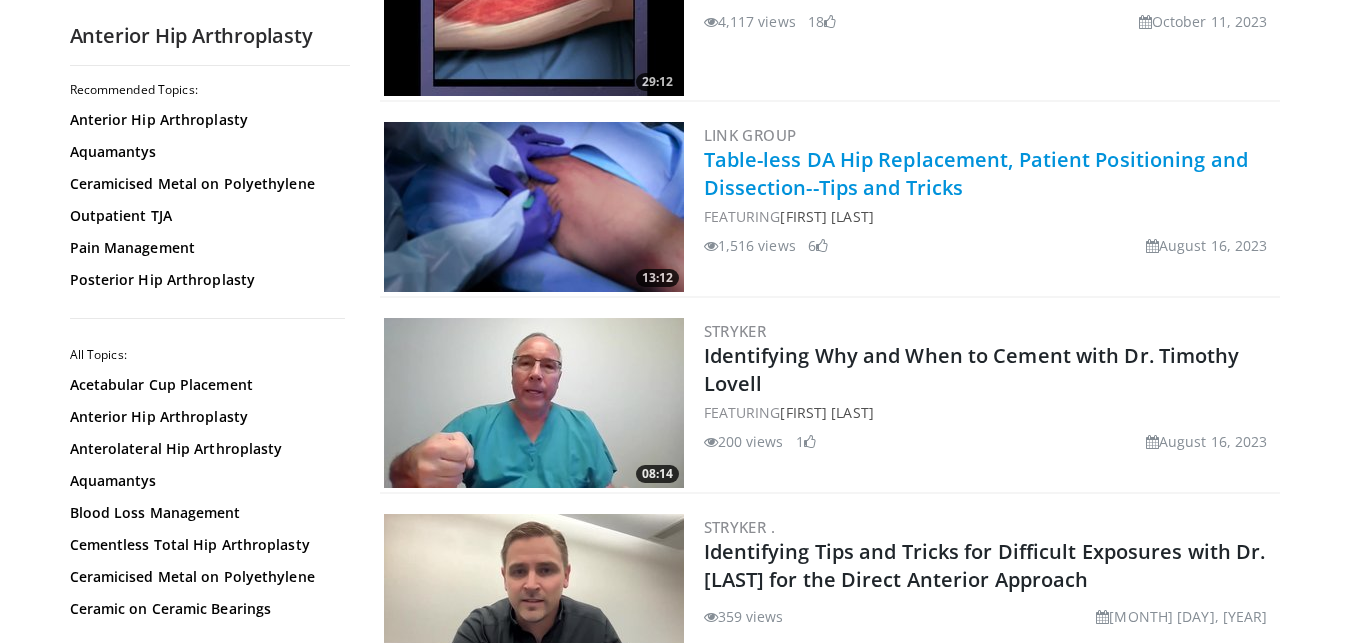 click on "Table-less DA Hip Replacement, Patient Positioning and Dissection--Tips and Tricks" at bounding box center (976, 173) 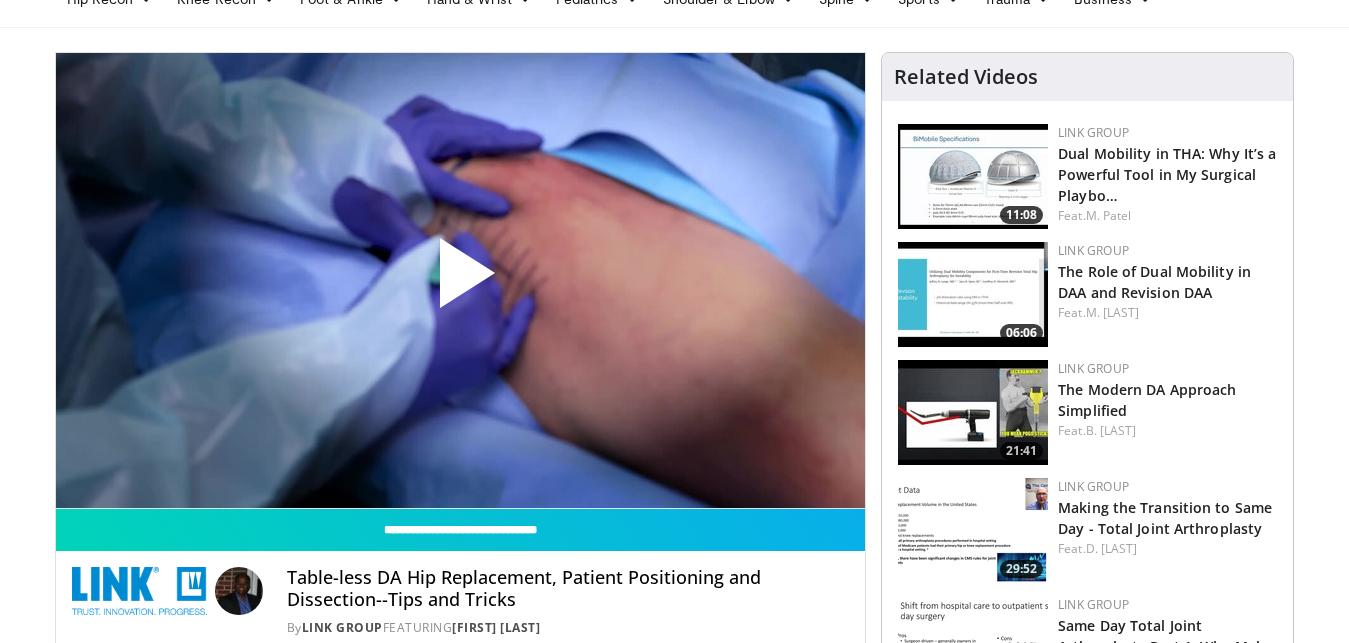 scroll, scrollTop: 102, scrollLeft: 0, axis: vertical 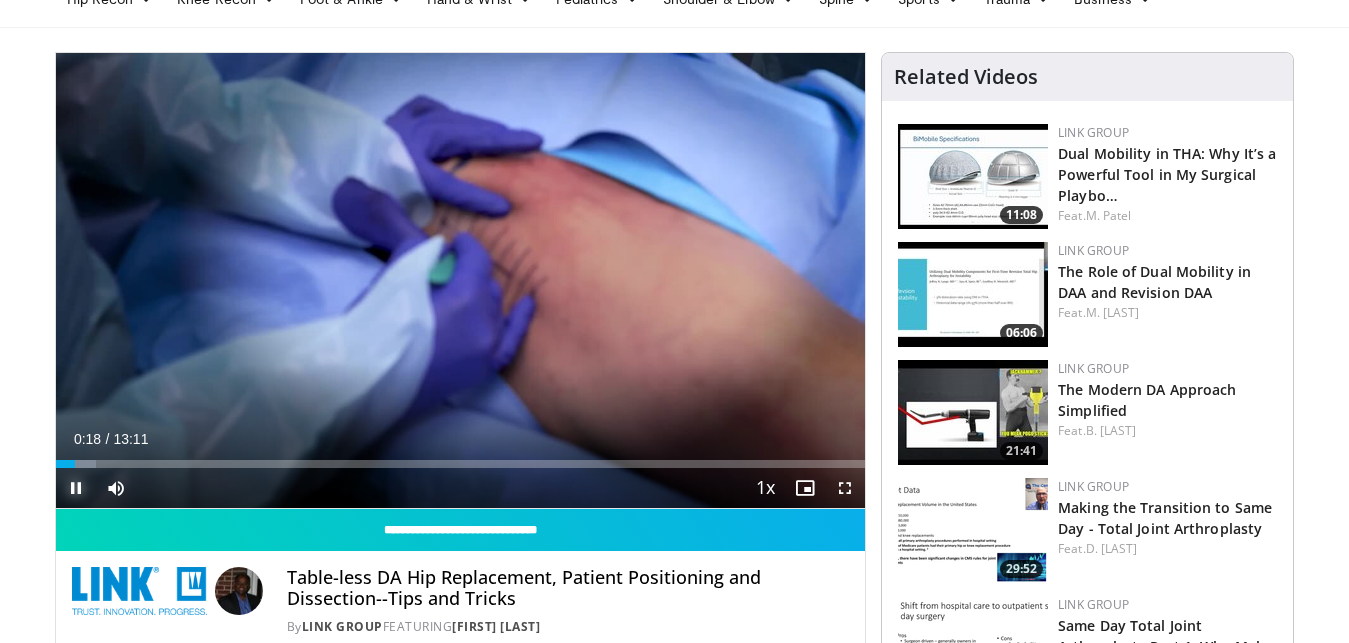 click at bounding box center (76, 488) 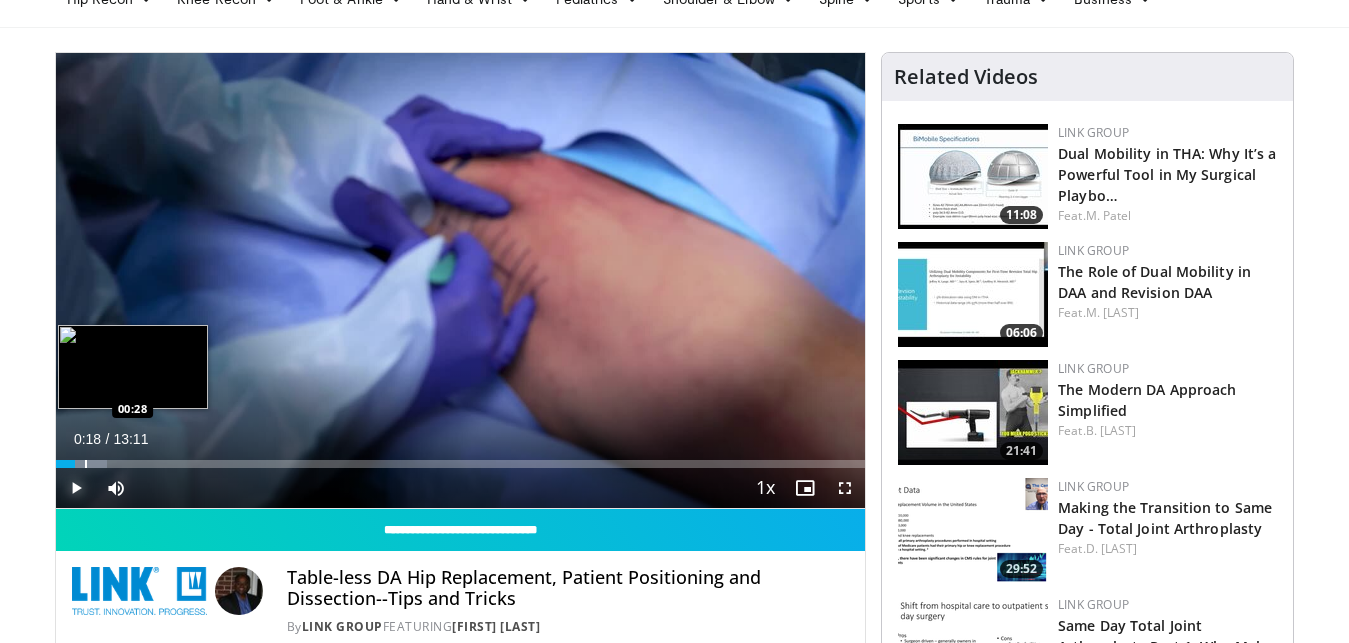 click on "Loaded :  6.32% 00:18 00:28" at bounding box center (461, 464) 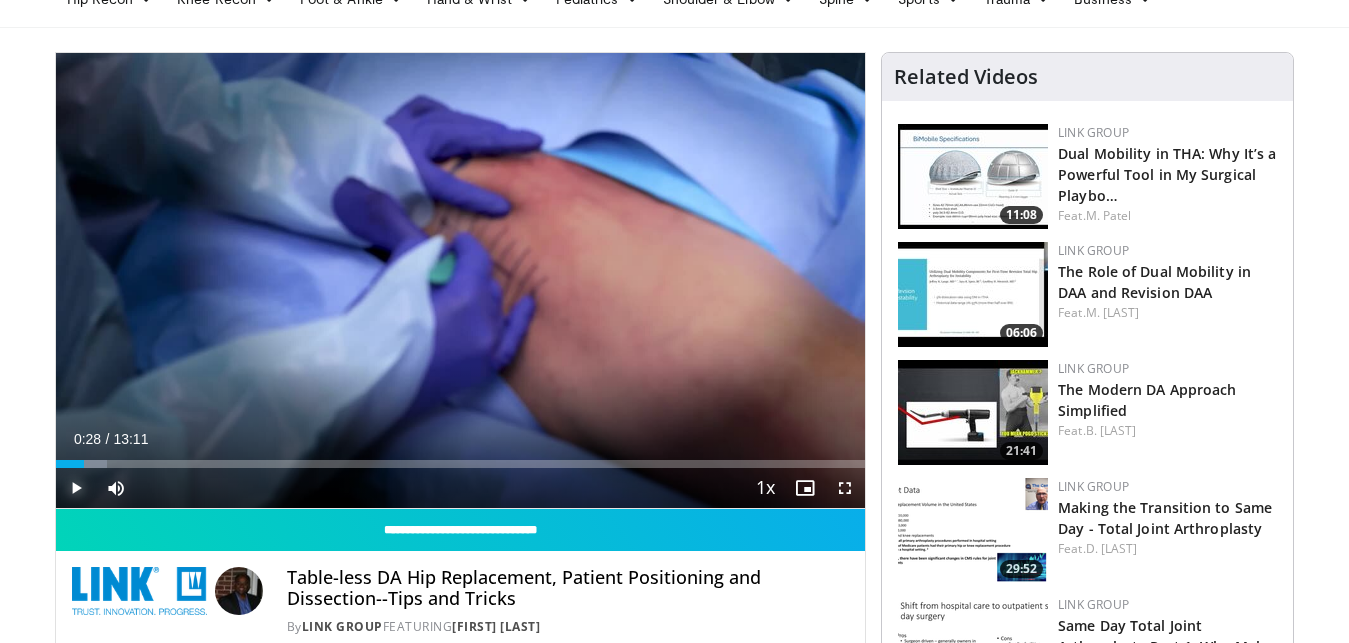 click at bounding box center (76, 488) 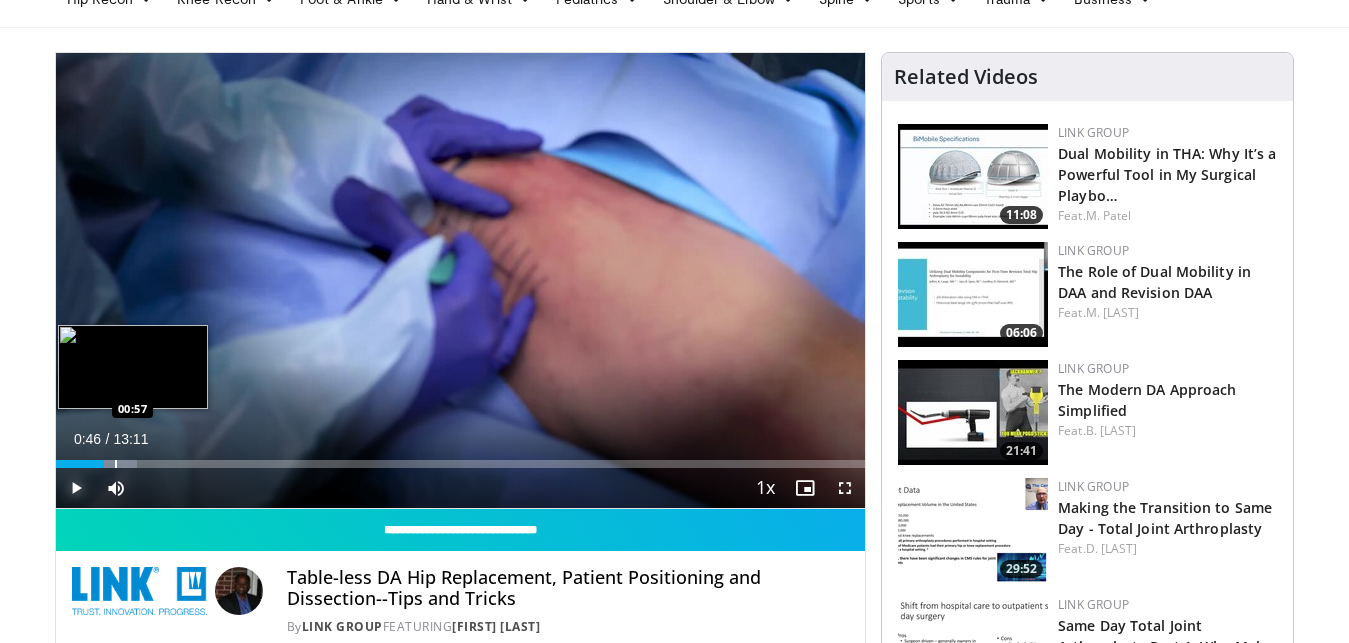 click at bounding box center (116, 464) 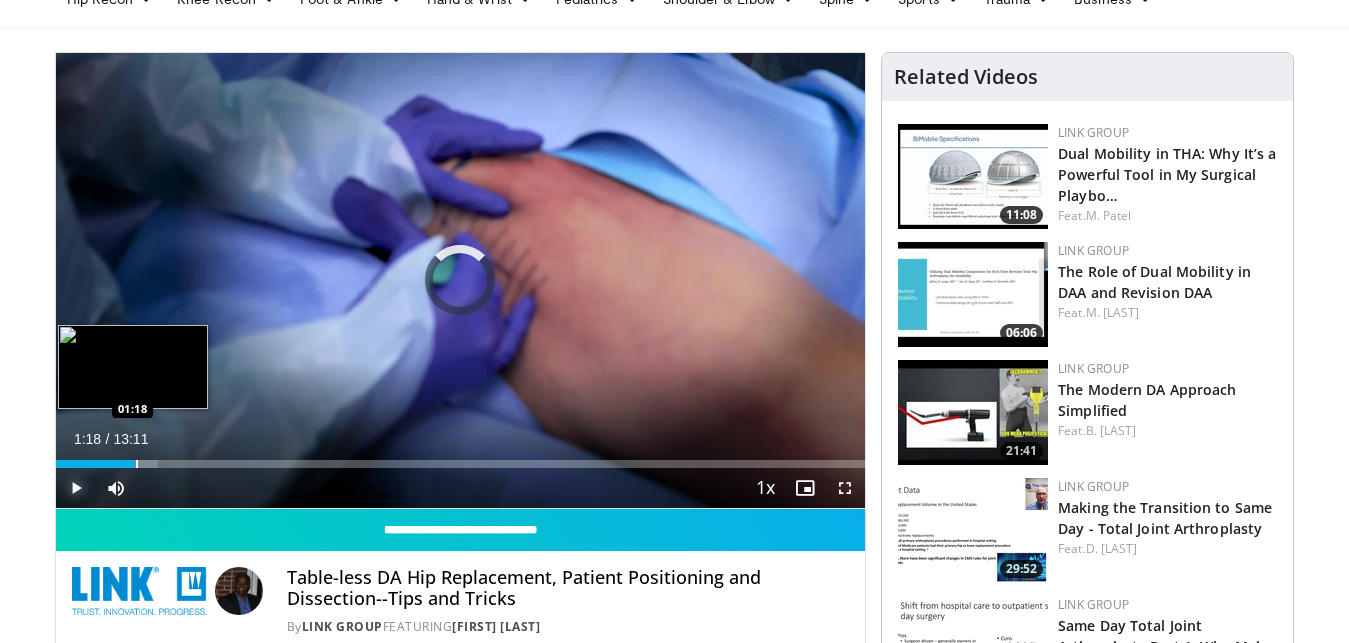 click on "Loaded :  12.64% 01:03 01:18" at bounding box center [461, 464] 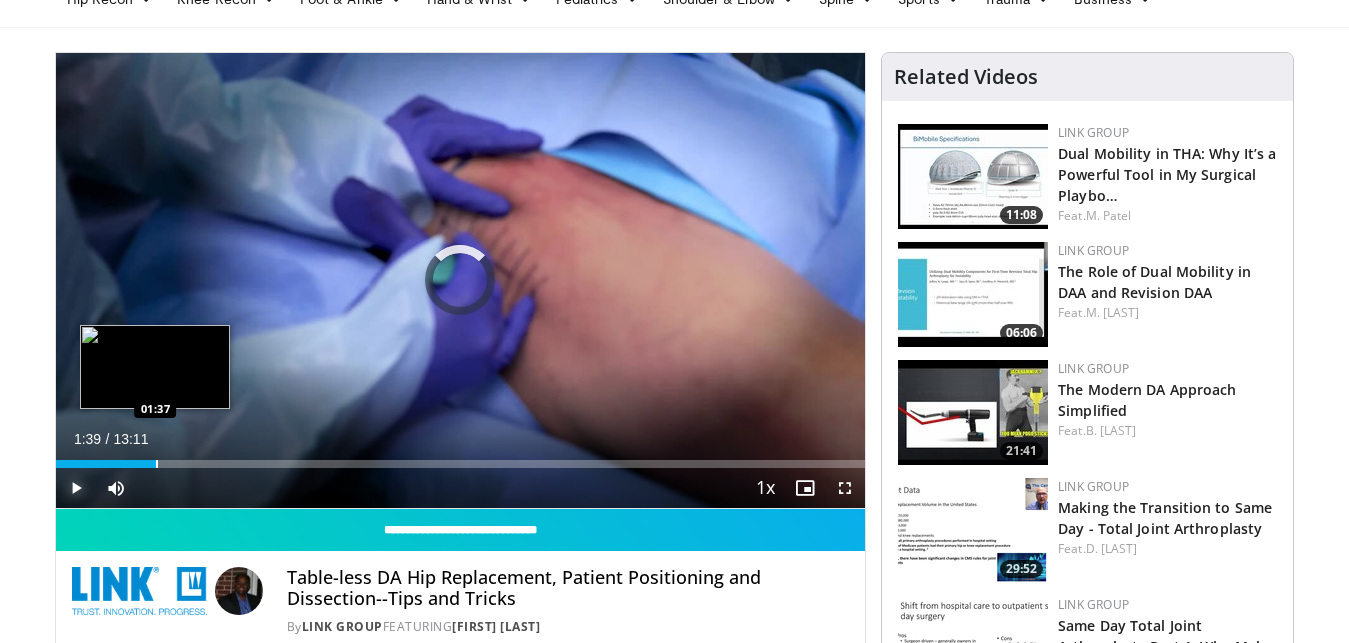 click at bounding box center [157, 464] 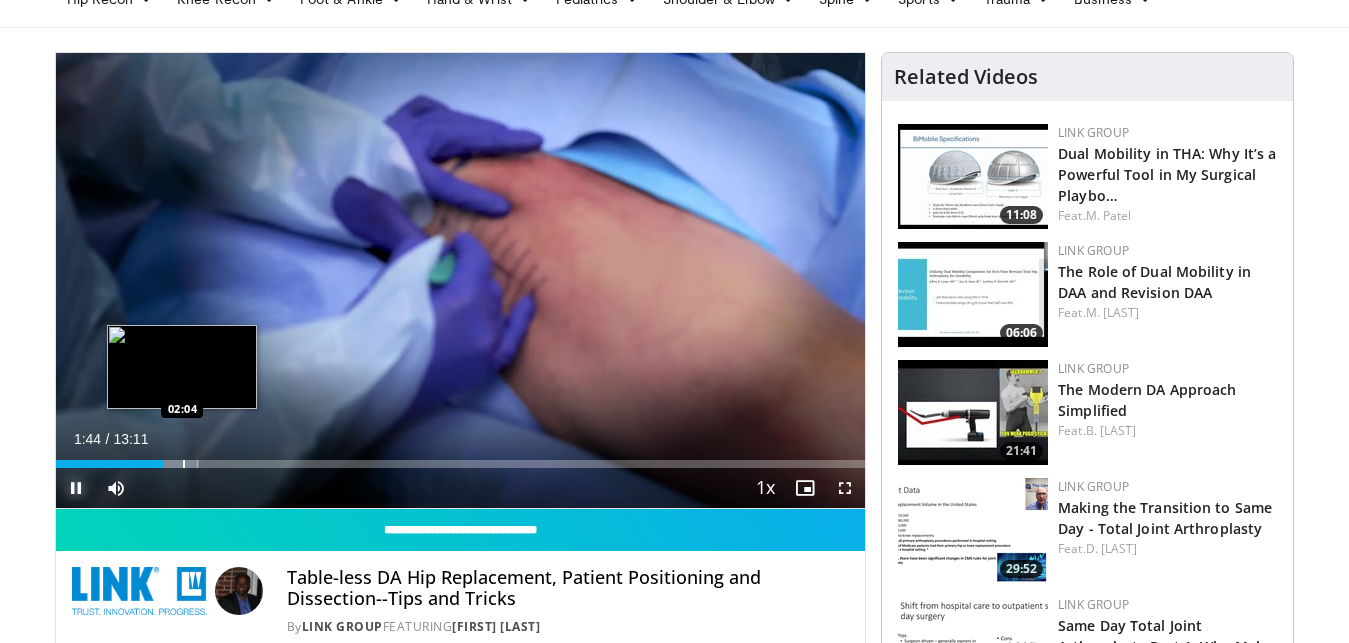 click on "Loaded :  17.70% 01:45 02:04" at bounding box center (461, 464) 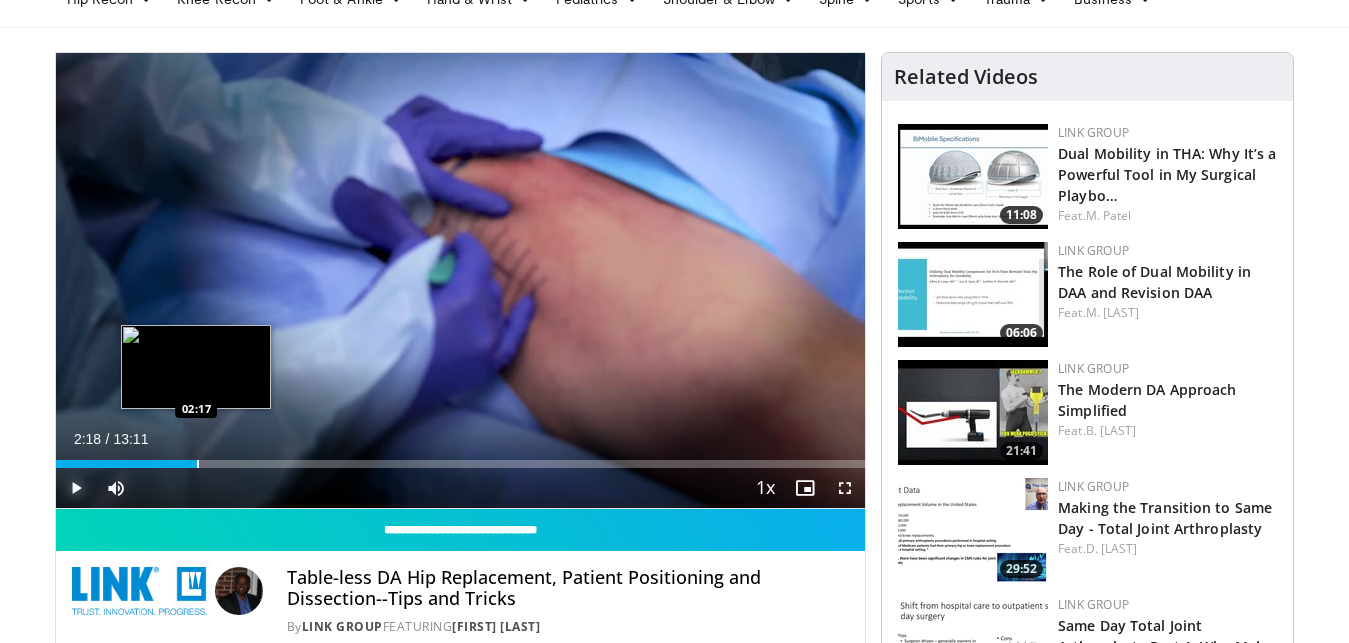 click at bounding box center (198, 464) 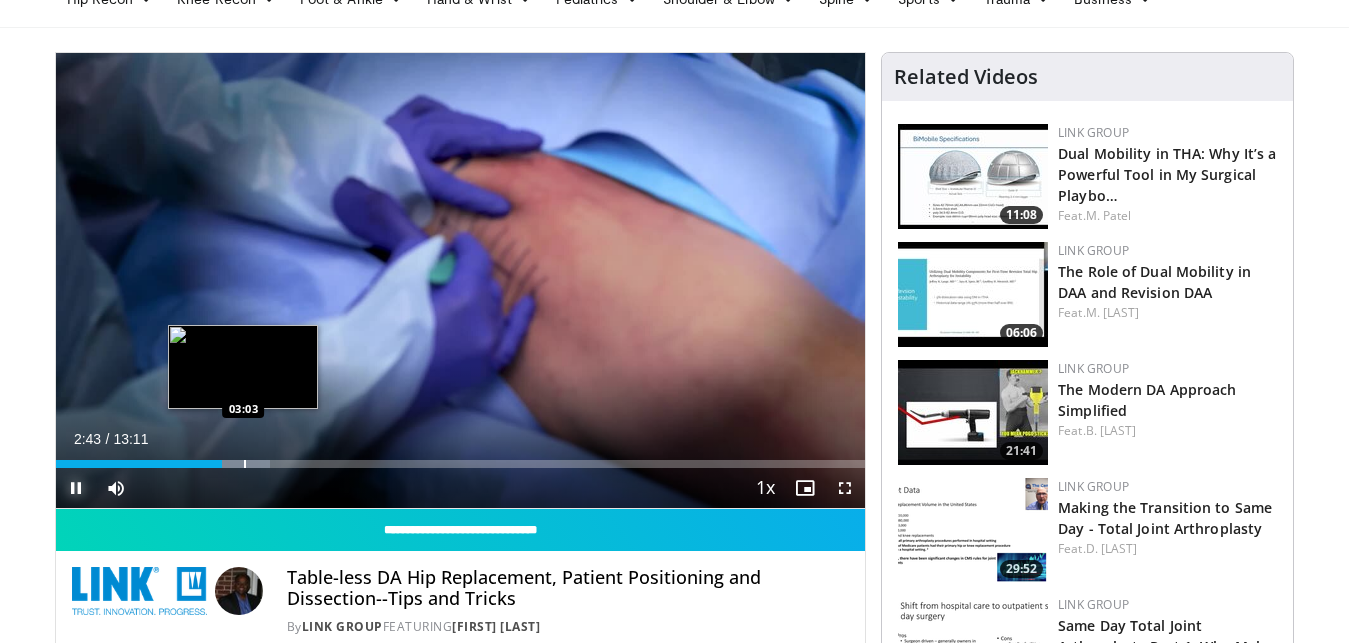 click at bounding box center [245, 464] 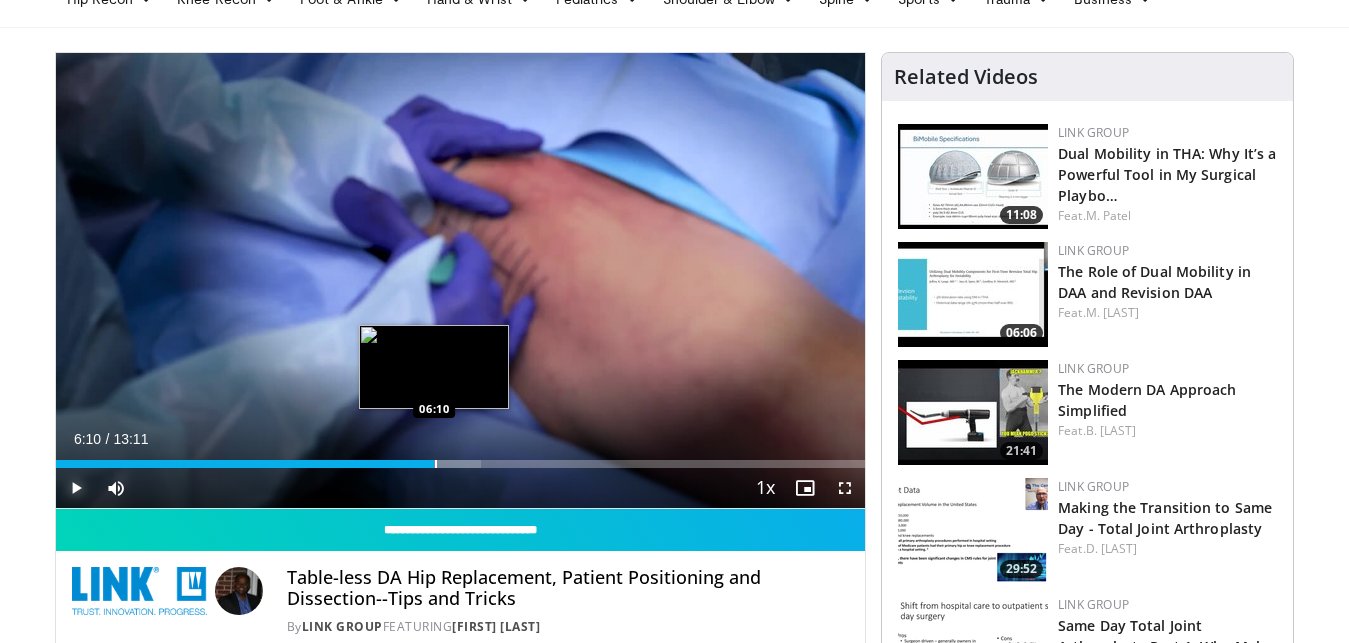 click on "Loaded :  52.61% 06:10 06:10" at bounding box center (461, 464) 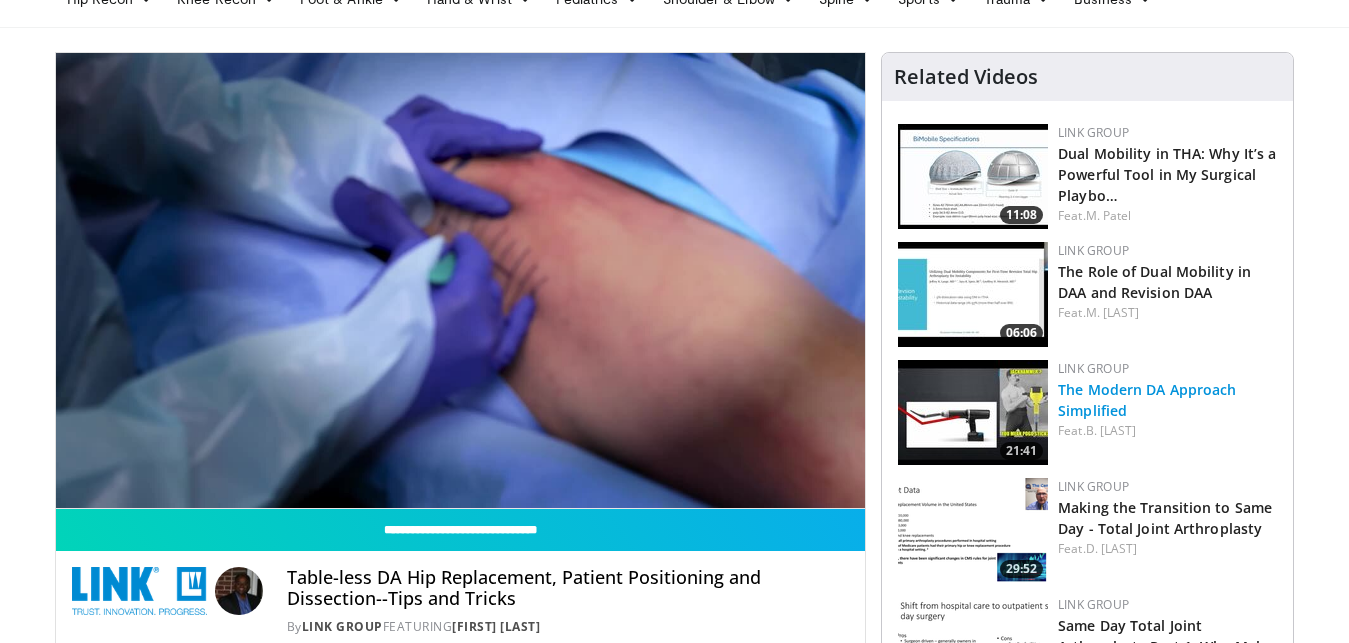click on "The Modern DA Approach Simplified" at bounding box center (1147, 400) 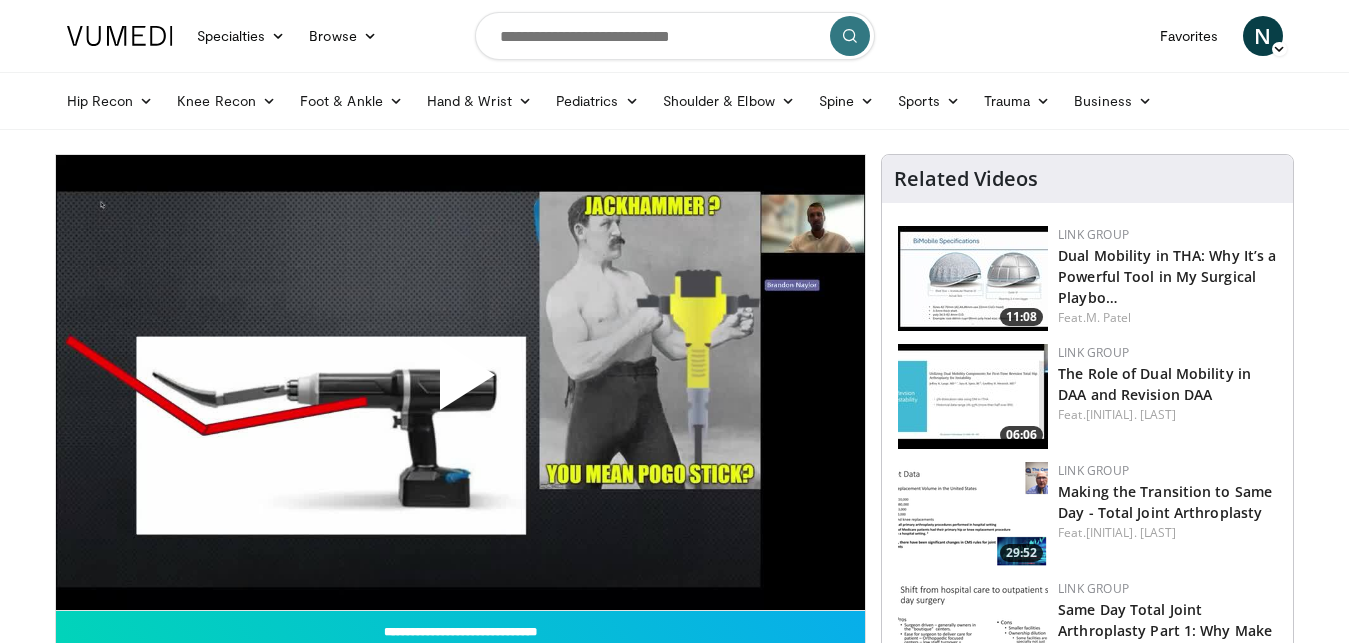 scroll, scrollTop: 0, scrollLeft: 0, axis: both 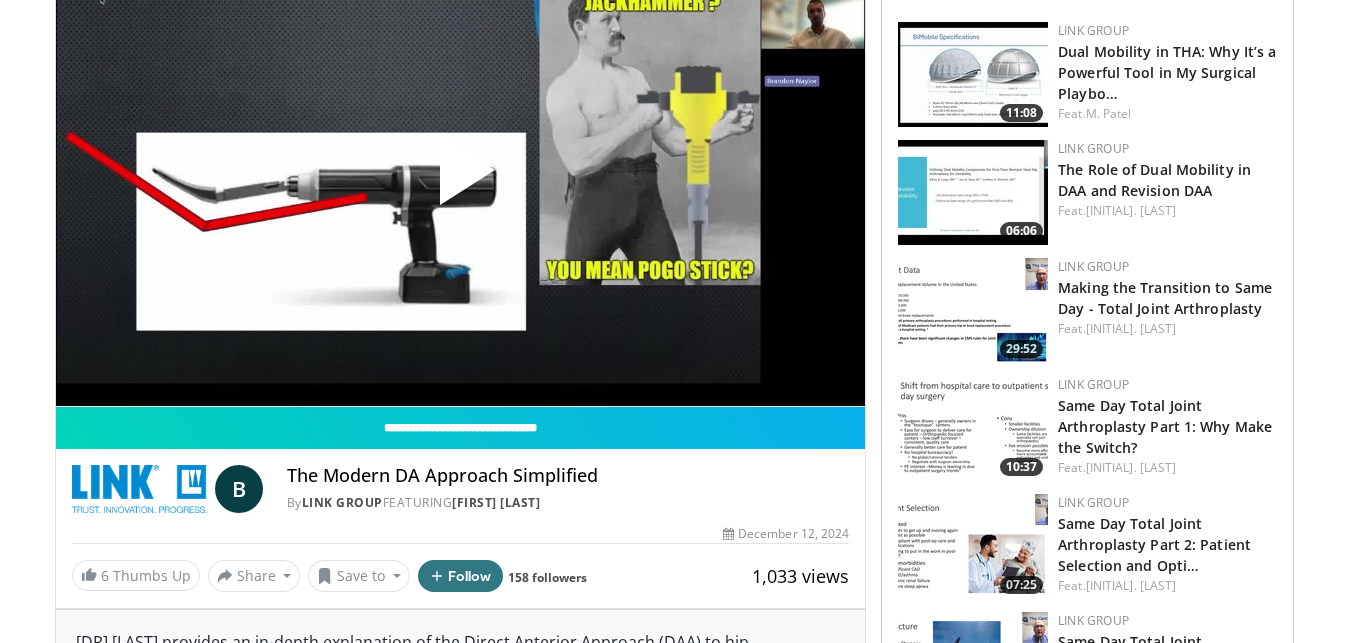click at bounding box center [460, 178] 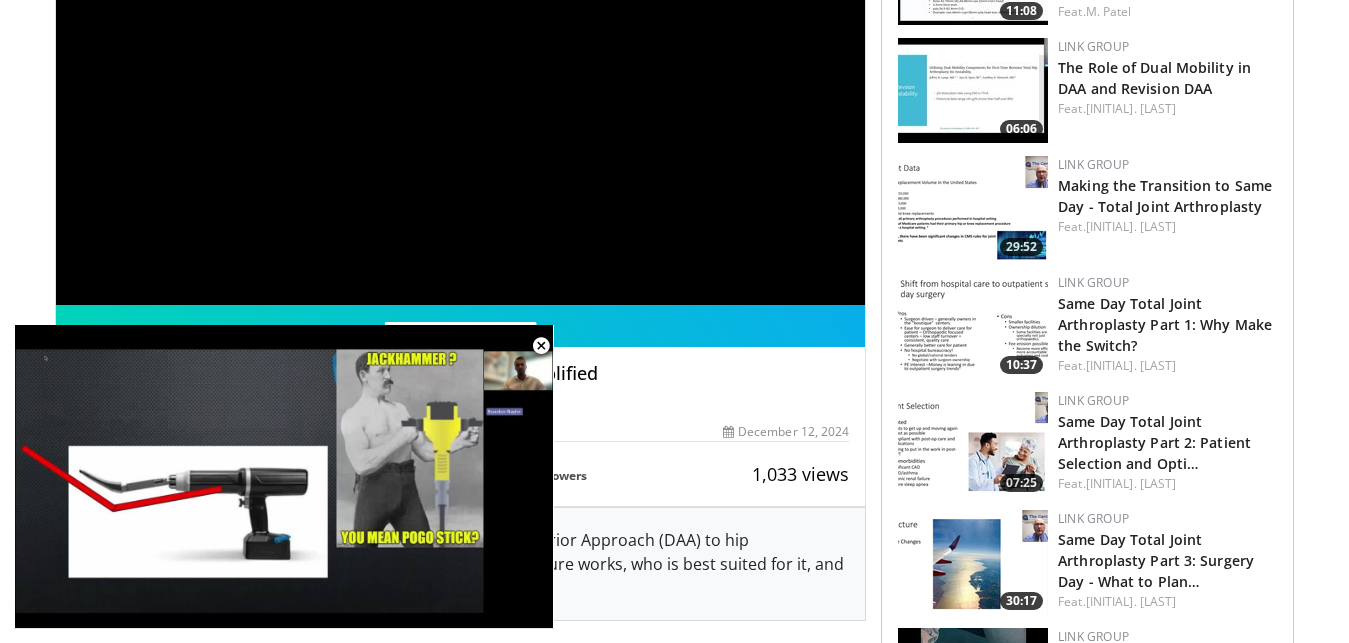 scroll, scrollTop: 204, scrollLeft: 0, axis: vertical 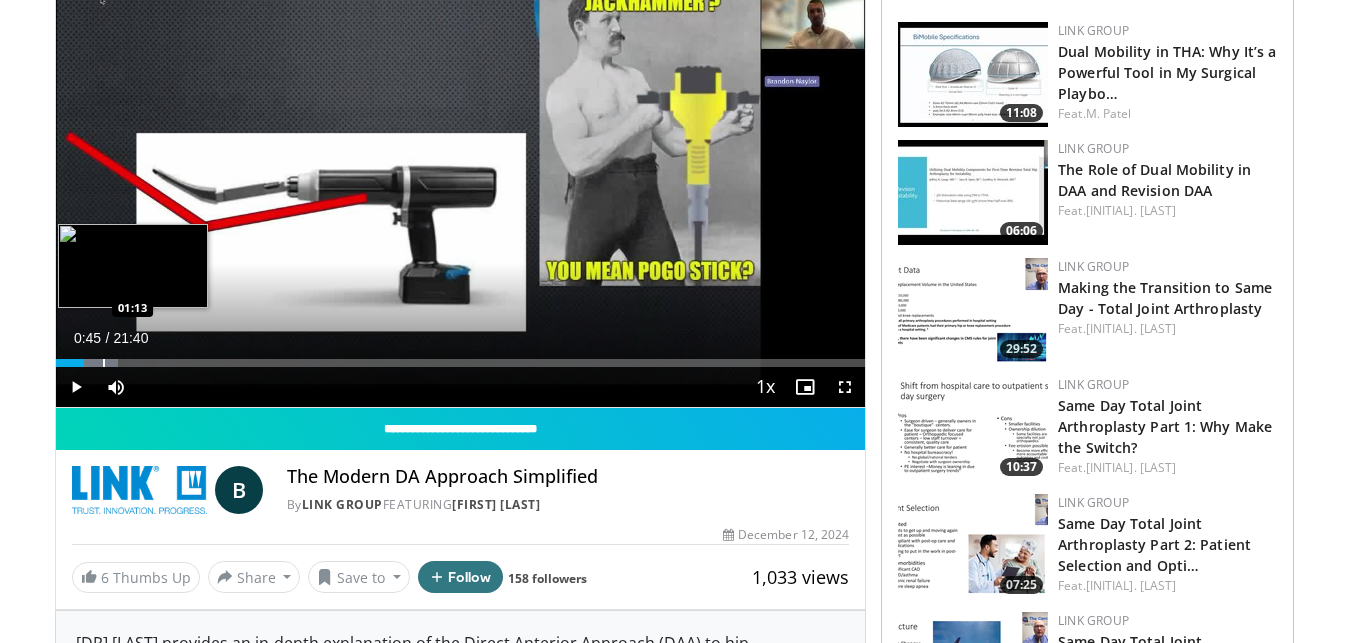click at bounding box center (90, 363) 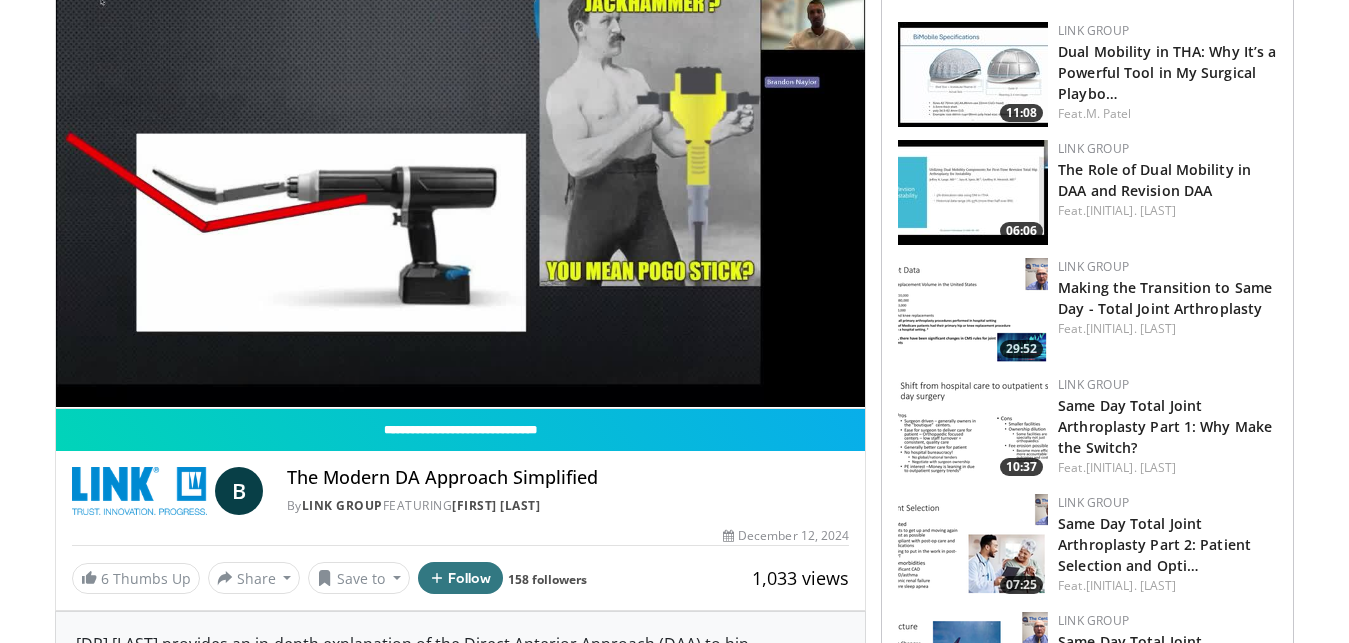 scroll, scrollTop: 102, scrollLeft: 0, axis: vertical 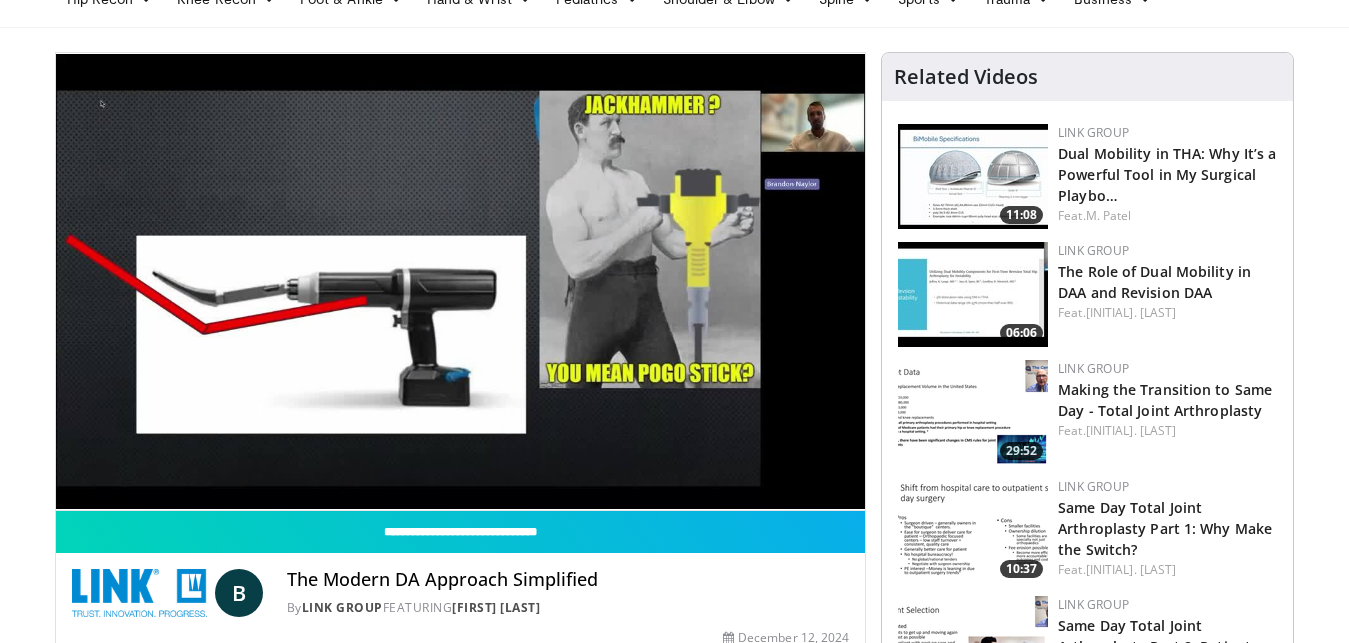 click on "**********" at bounding box center (461, 282) 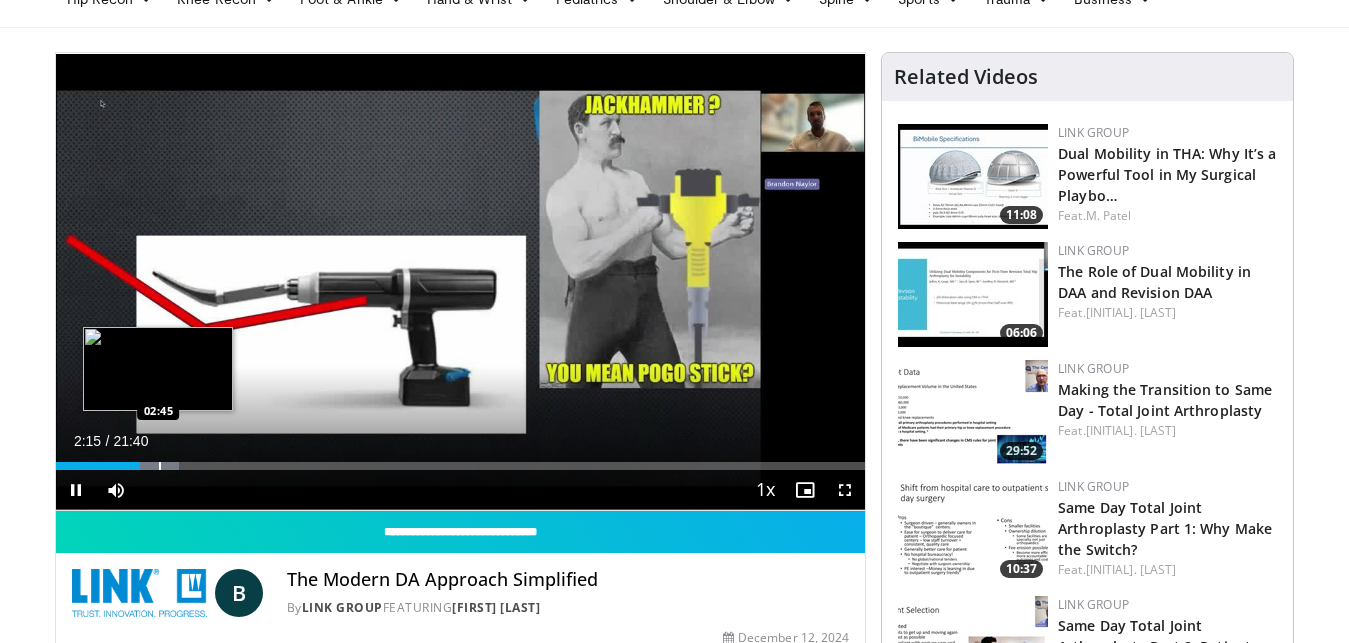 click on "Loaded :  15.25% 02:15 02:45" at bounding box center (461, 466) 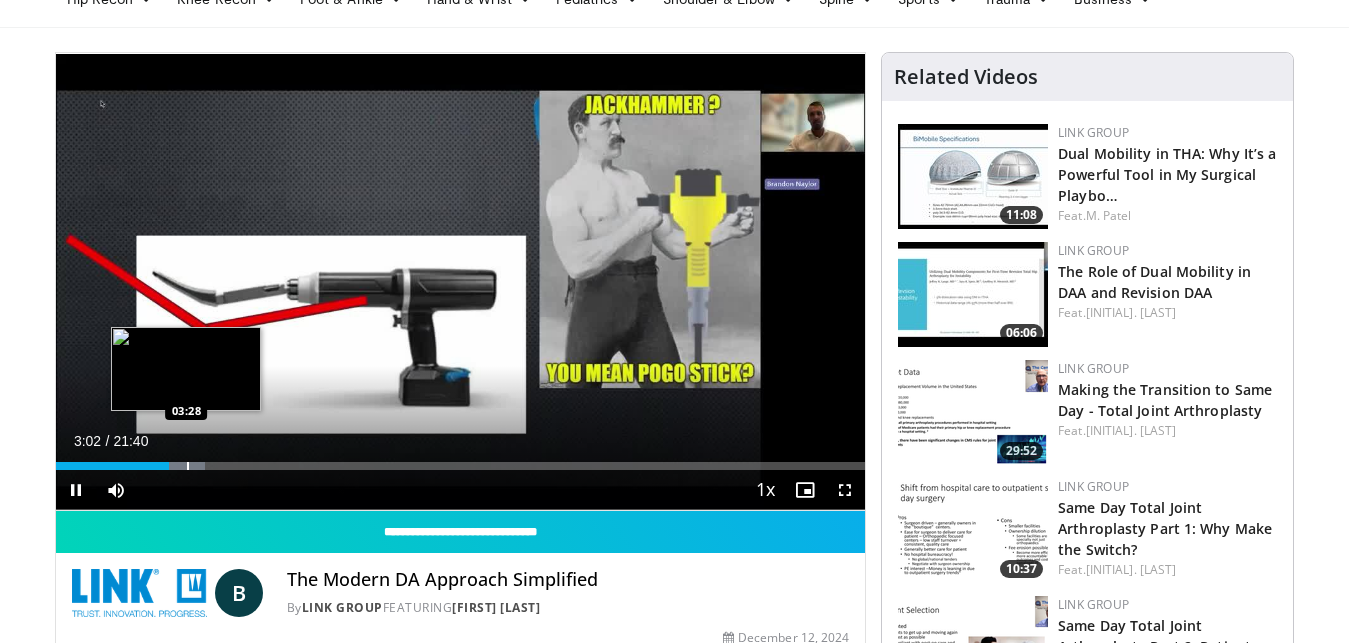 click on "Loaded :  18.47% 03:02 03:28" at bounding box center [461, 466] 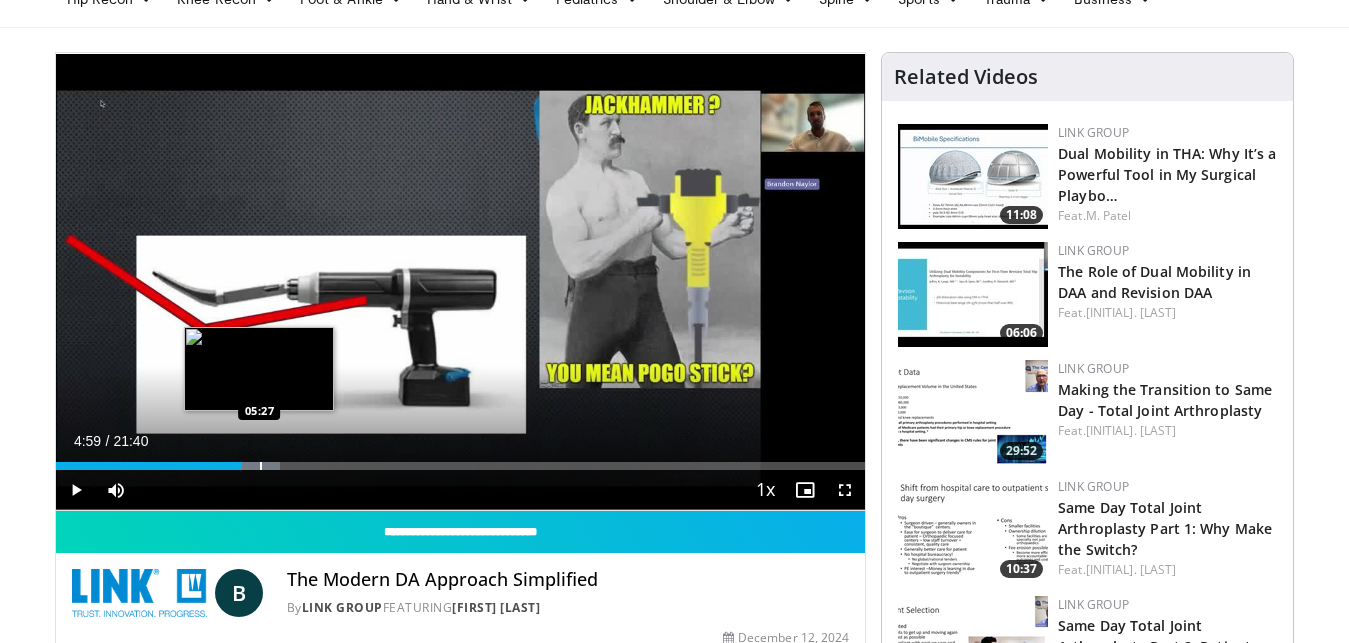 click at bounding box center [251, 466] 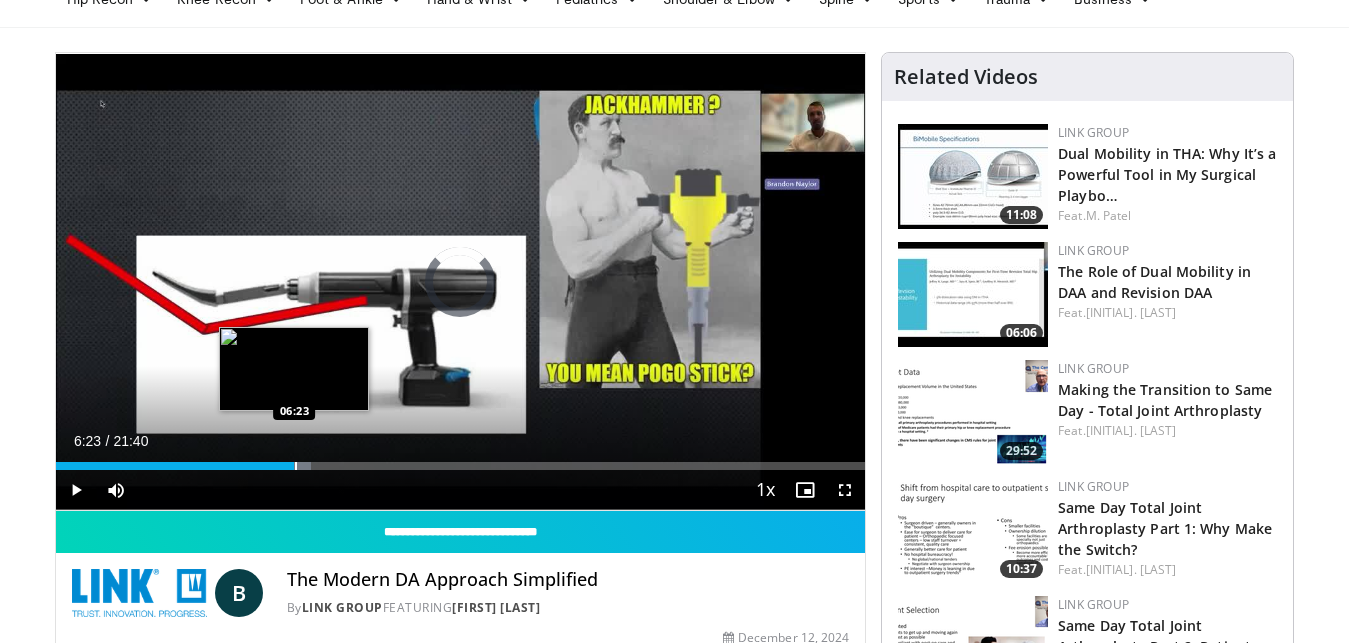 click on "Loaded :  31.55% 05:53 06:23" at bounding box center (461, 466) 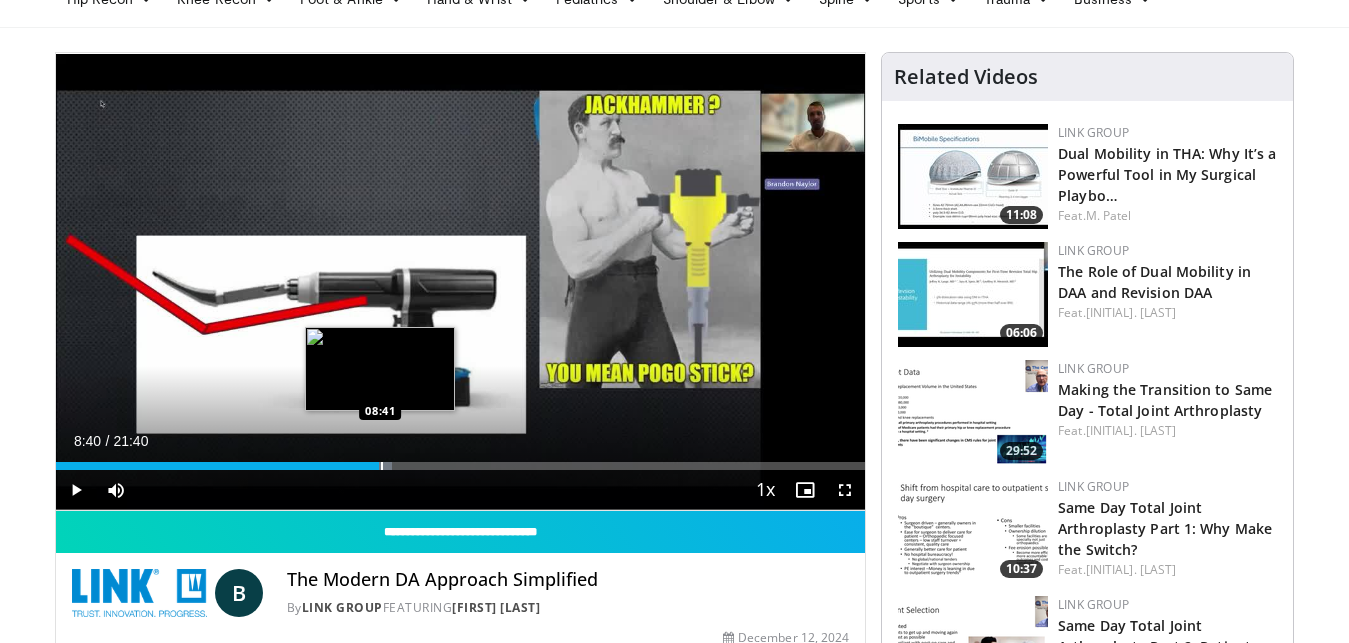 click on "Loaded :  41.56% 08:06 08:41" at bounding box center (461, 466) 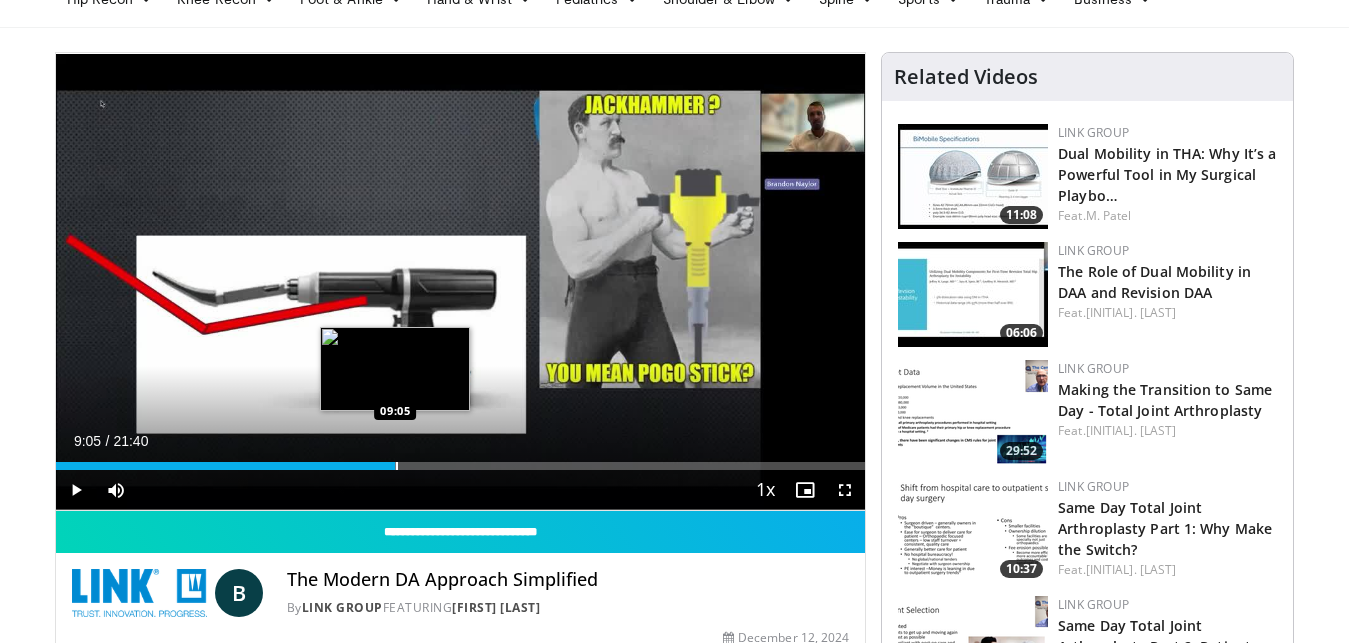 click on "Loaded :  42.33% 09:05 09:05" at bounding box center (461, 466) 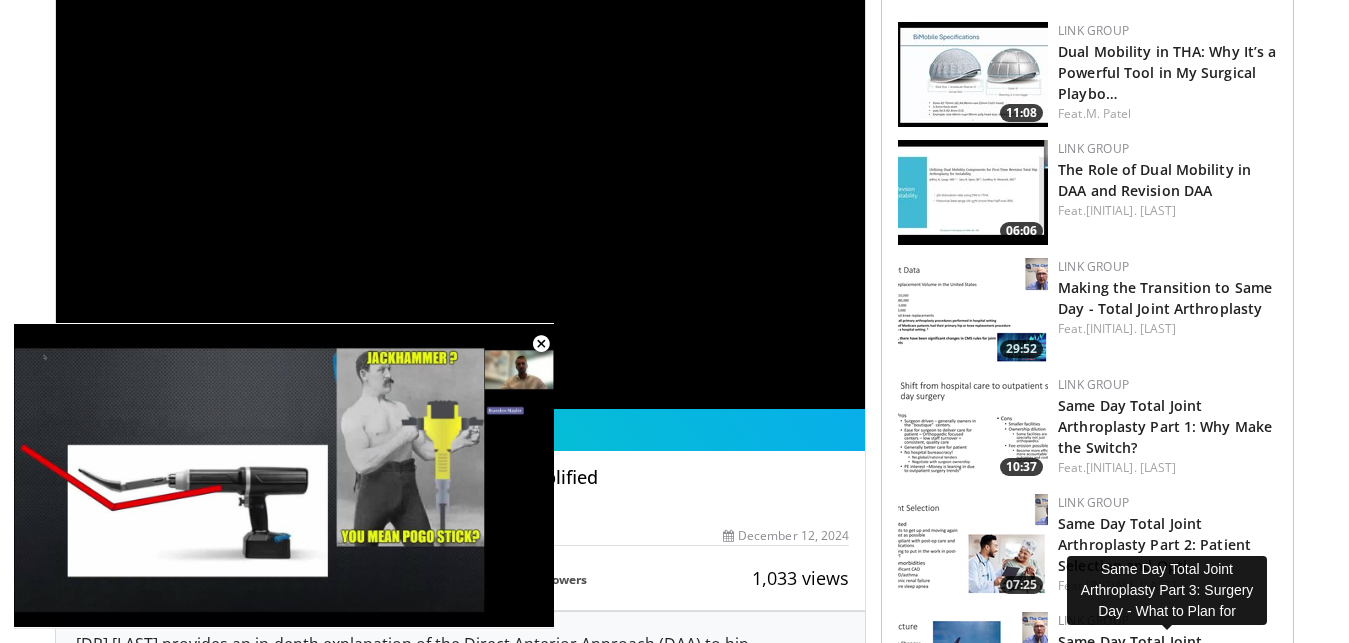scroll, scrollTop: 306, scrollLeft: 0, axis: vertical 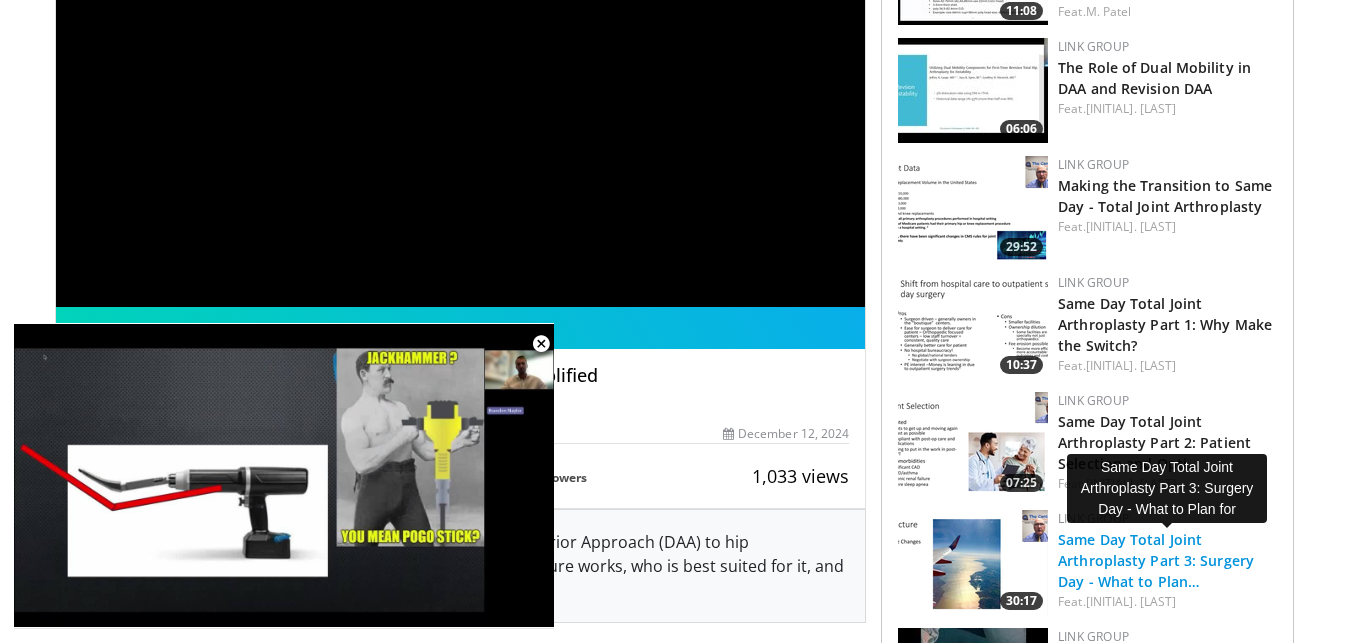 click on "Same Day Total Joint Arthroplasty Part 3: Surgery Day - What to Plan…" at bounding box center (1156, 560) 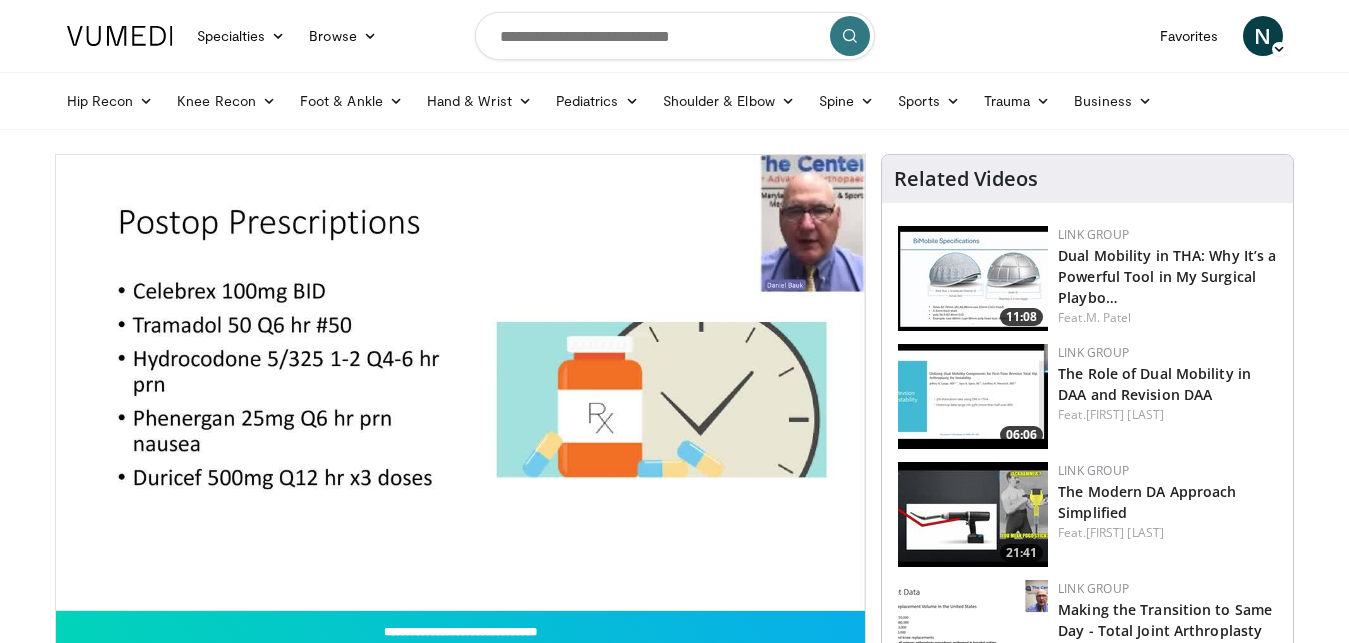 scroll, scrollTop: 0, scrollLeft: 0, axis: both 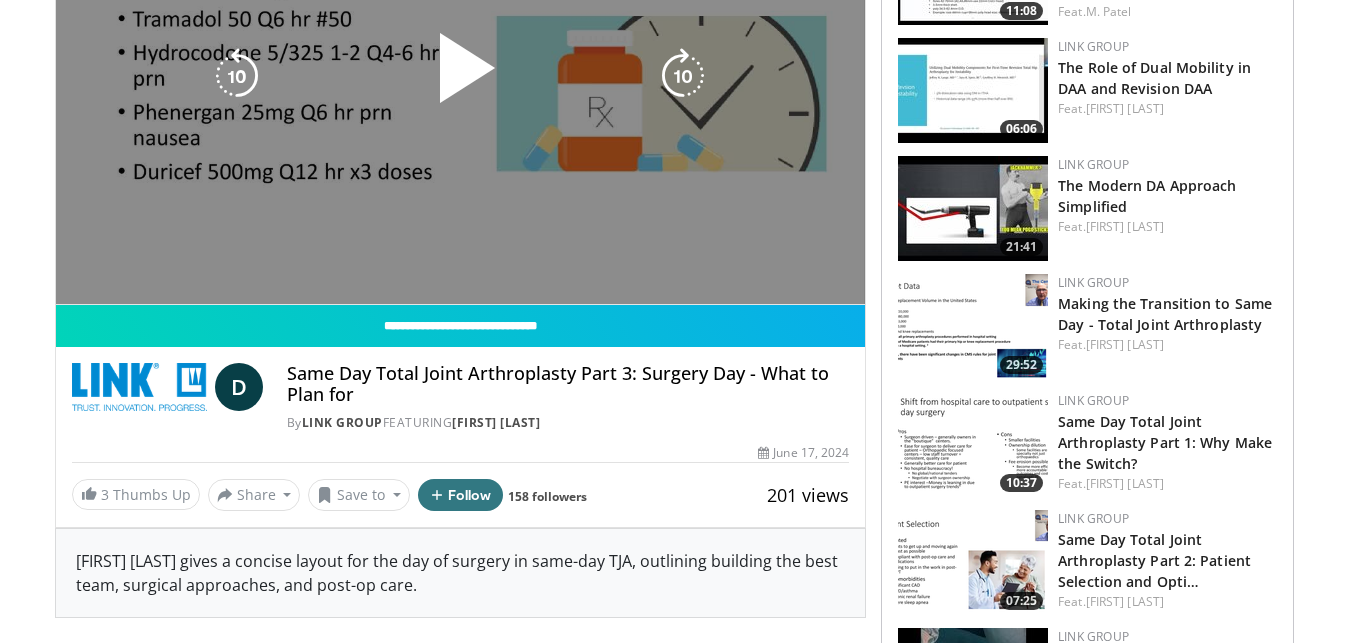click on "10 seconds
Tap to unmute" at bounding box center (461, 76) 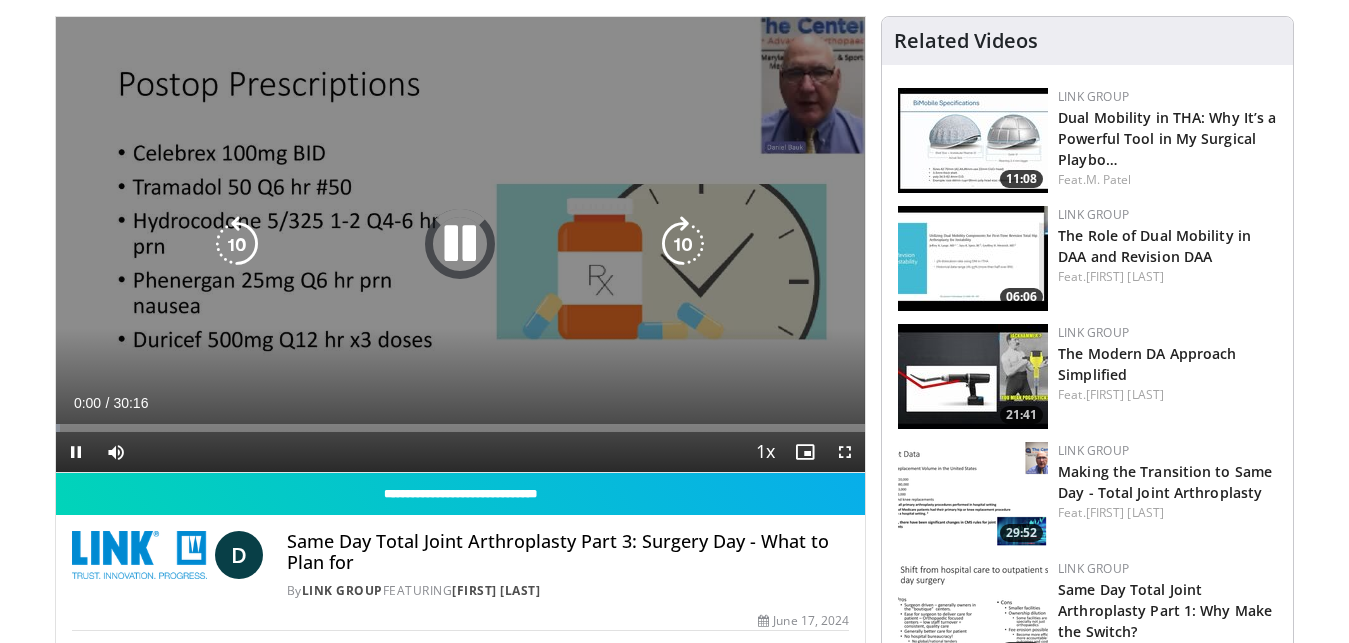 scroll, scrollTop: 102, scrollLeft: 0, axis: vertical 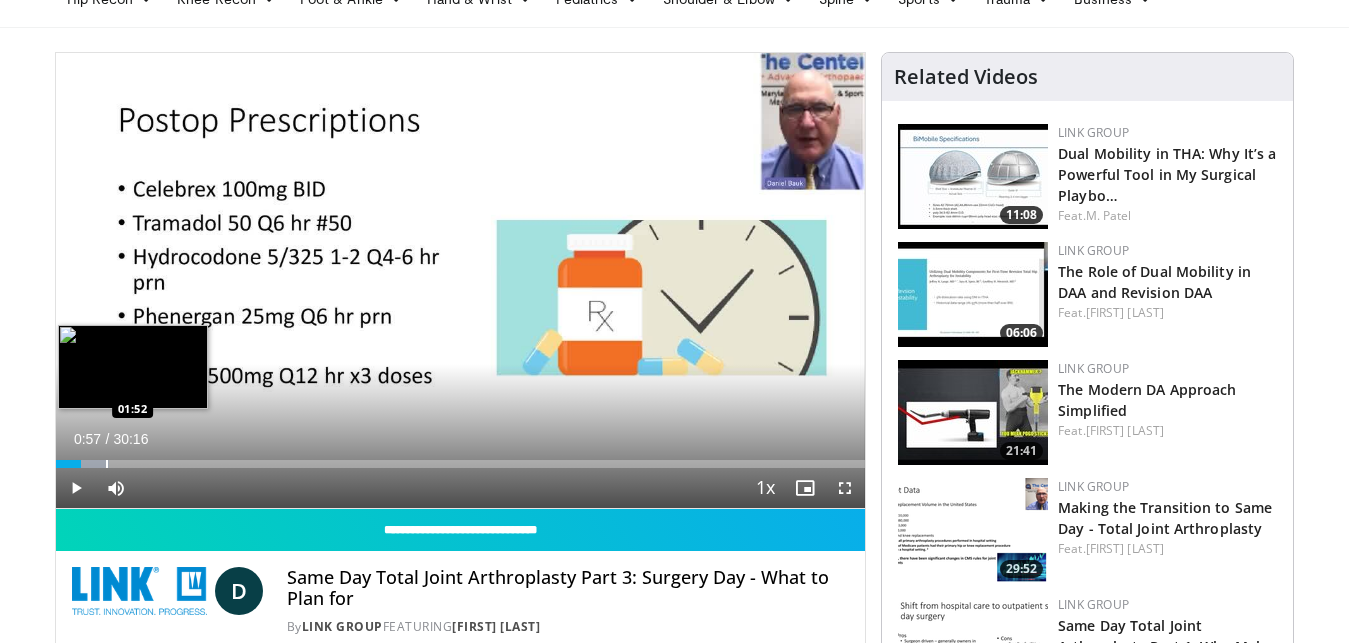 click on "Loaded :  6.55% 00:57 01:52" at bounding box center (461, 464) 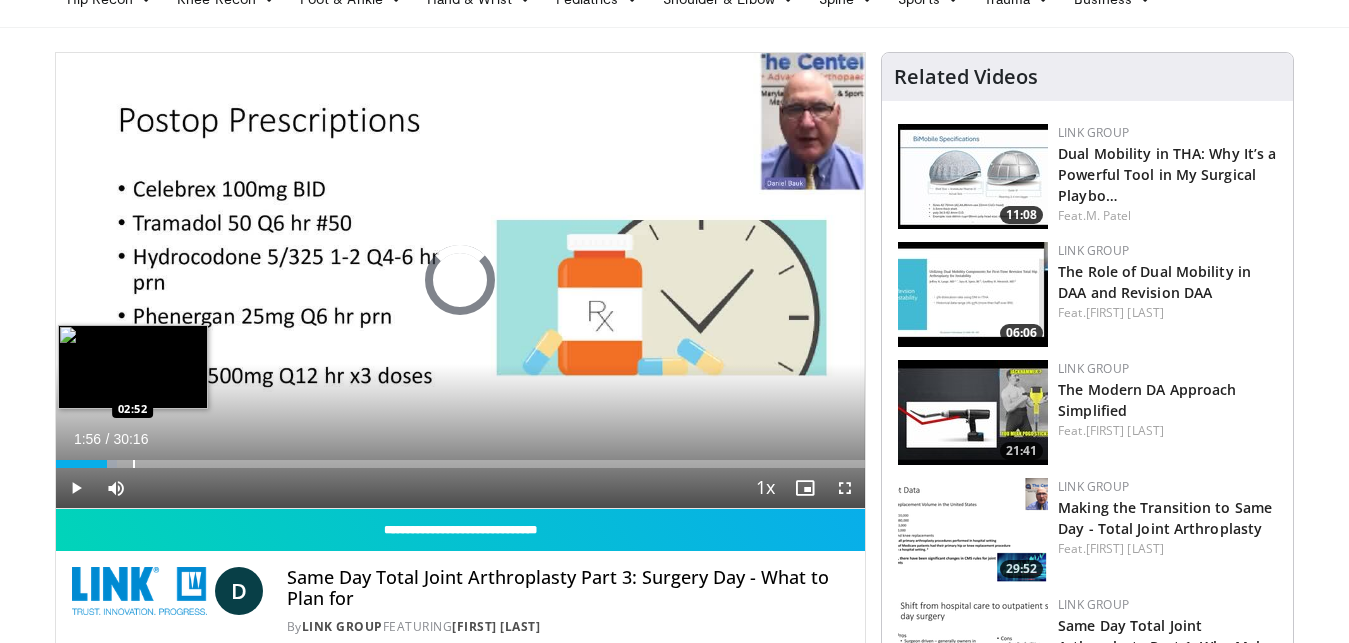 click on "Loaded :  7.64% 01:56 02:52" at bounding box center [461, 464] 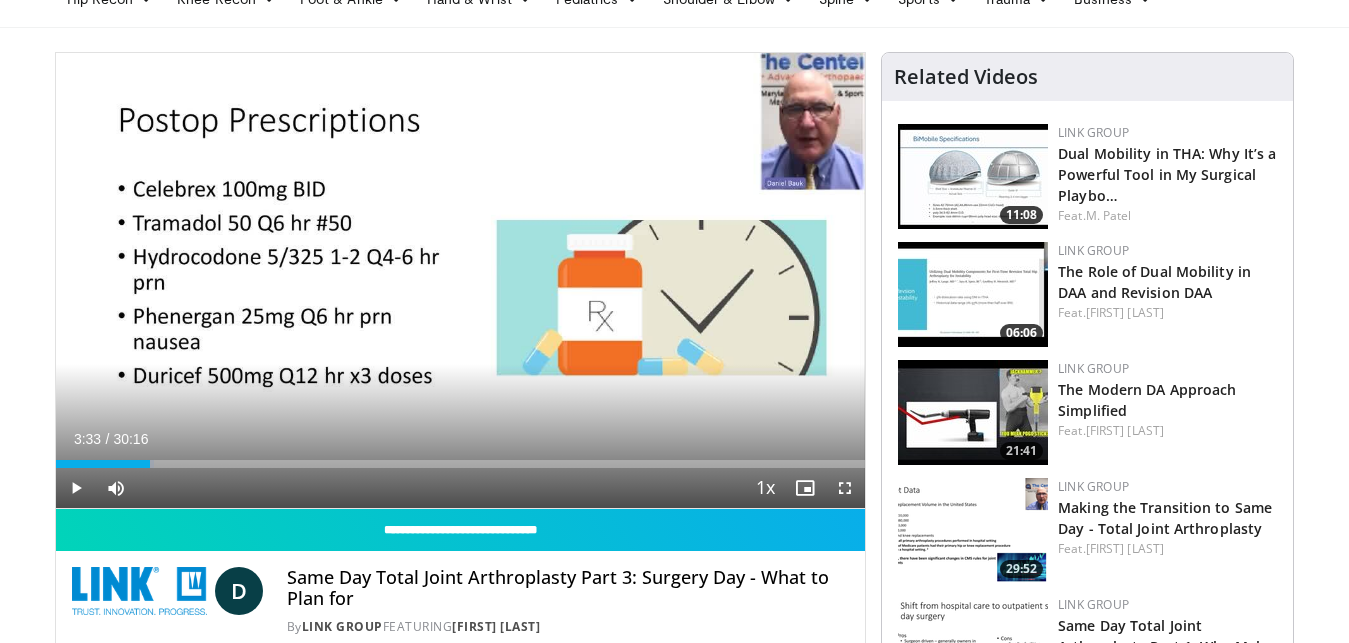 click on "Loaded :  12.12% 03:33 03:33" at bounding box center [461, 464] 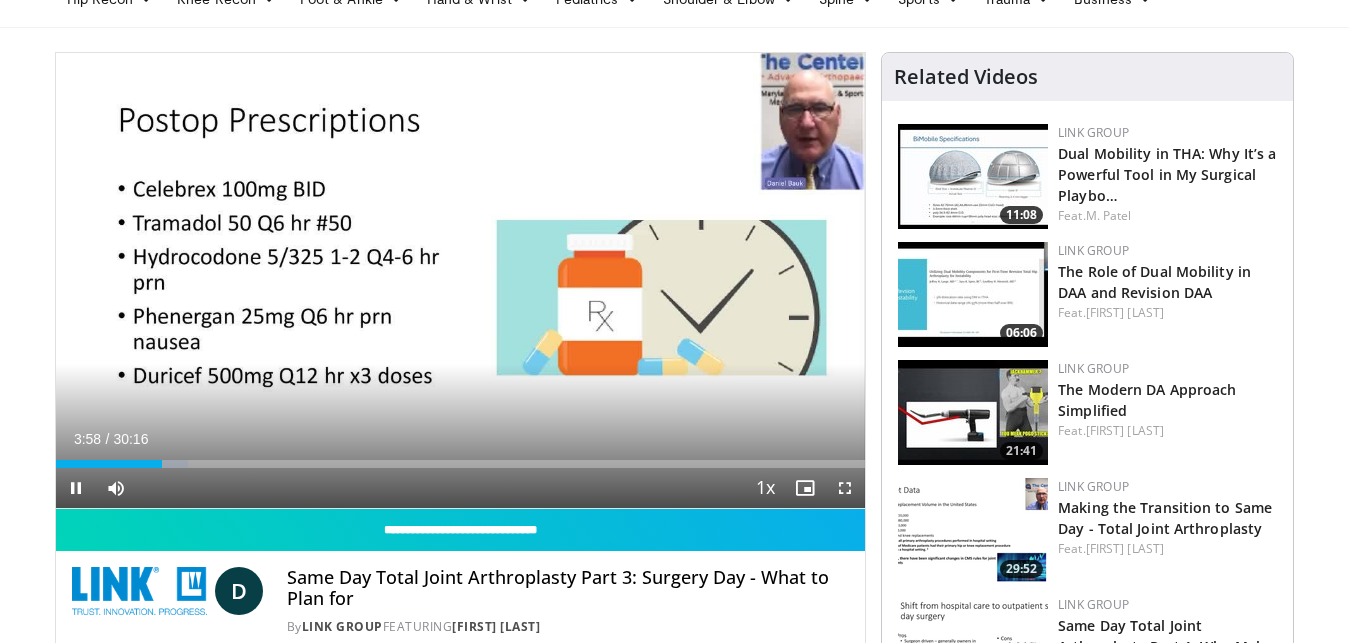 click at bounding box center [0, 0] 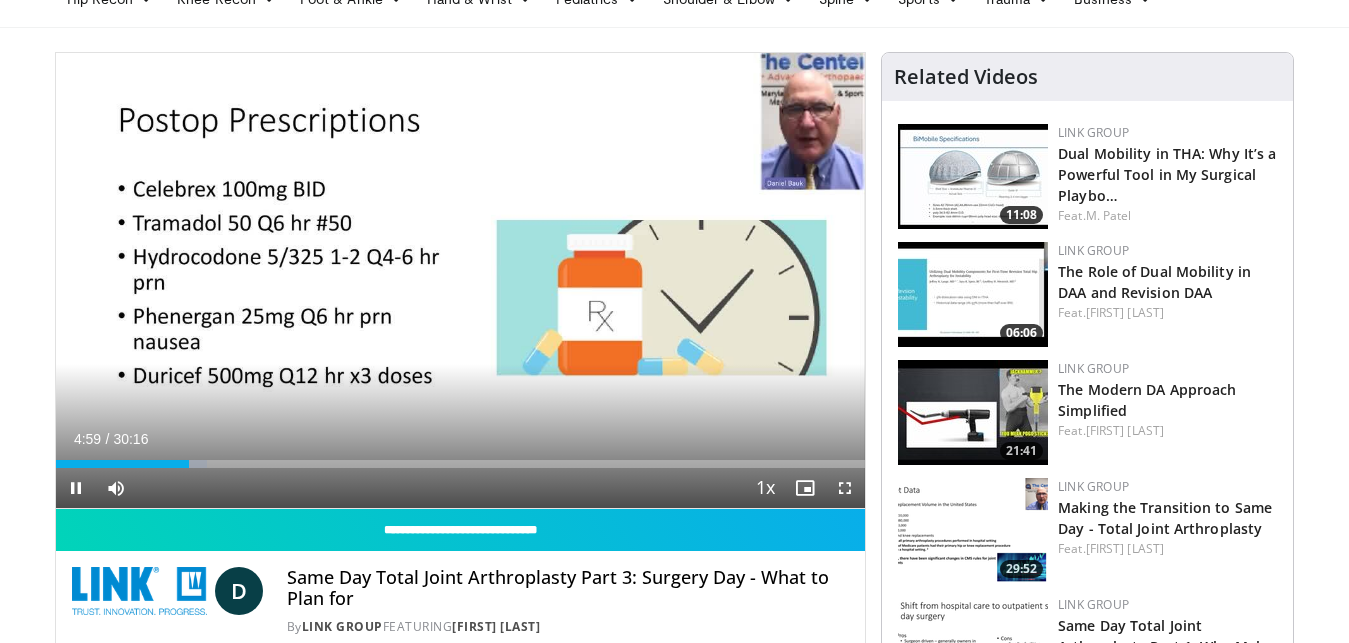 click on "Loaded :  18.73% 04:59 05:47" at bounding box center [461, 464] 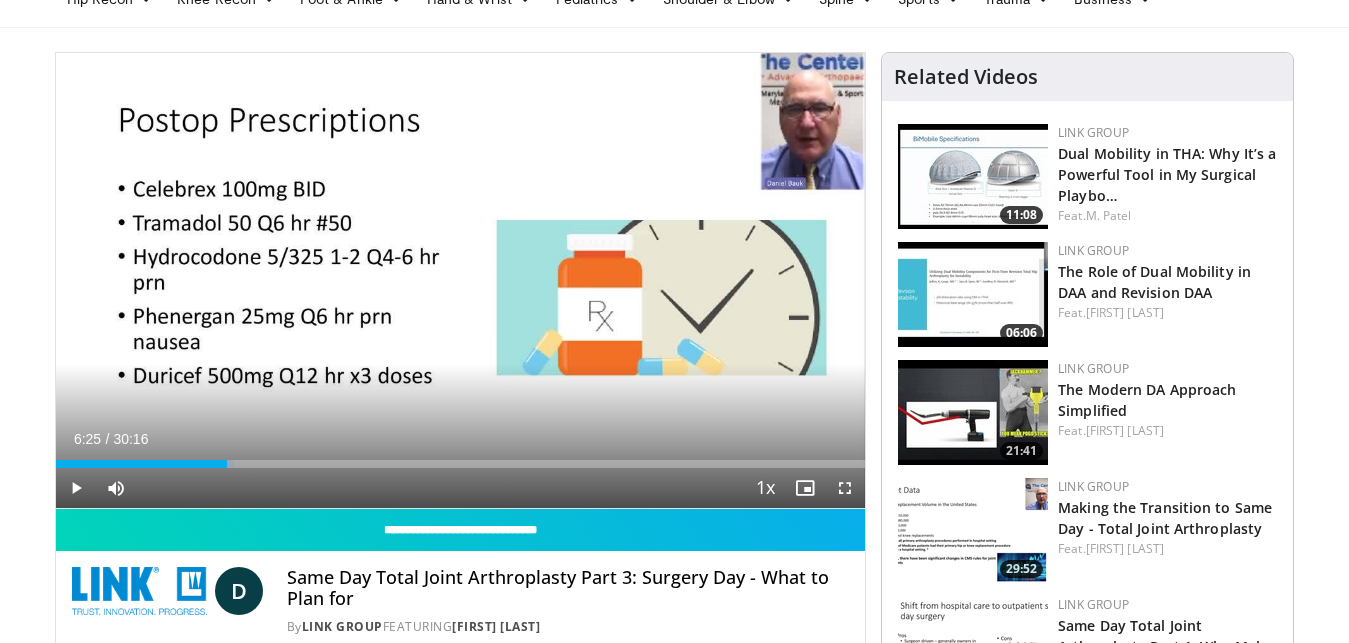 click on "Loaded :  22.04% 06:00 06:25" at bounding box center [461, 464] 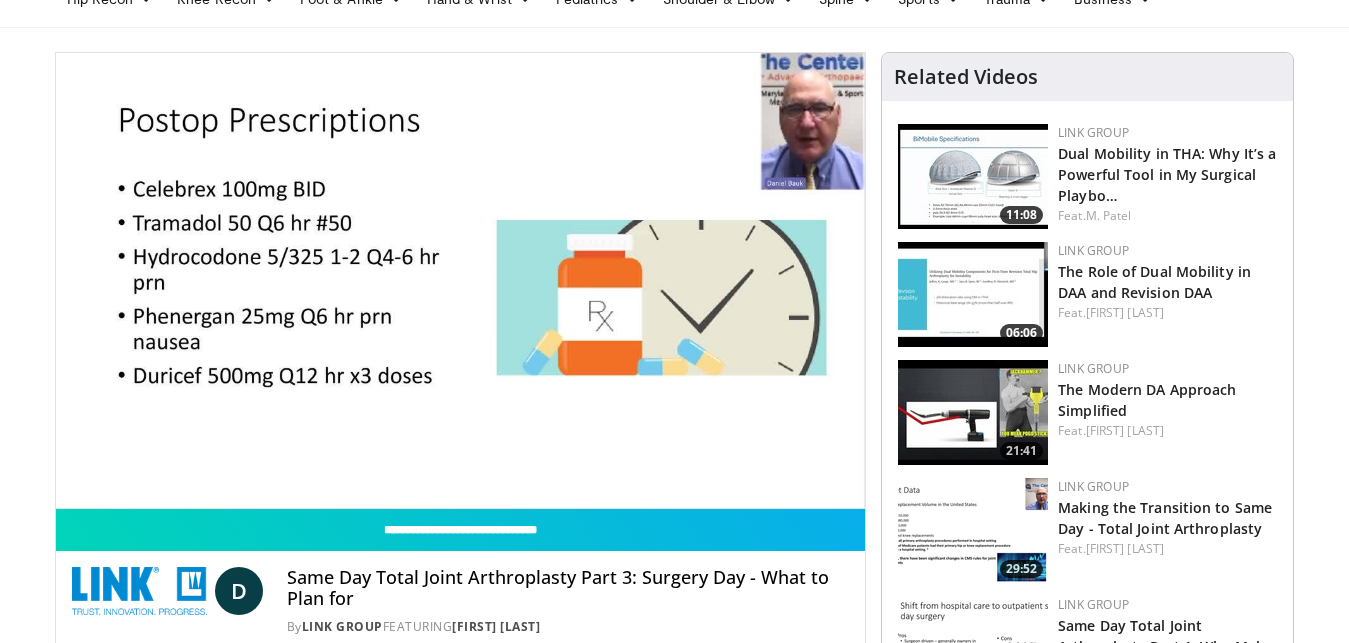 click on "10 seconds
Tap to unmute" at bounding box center [461, 280] 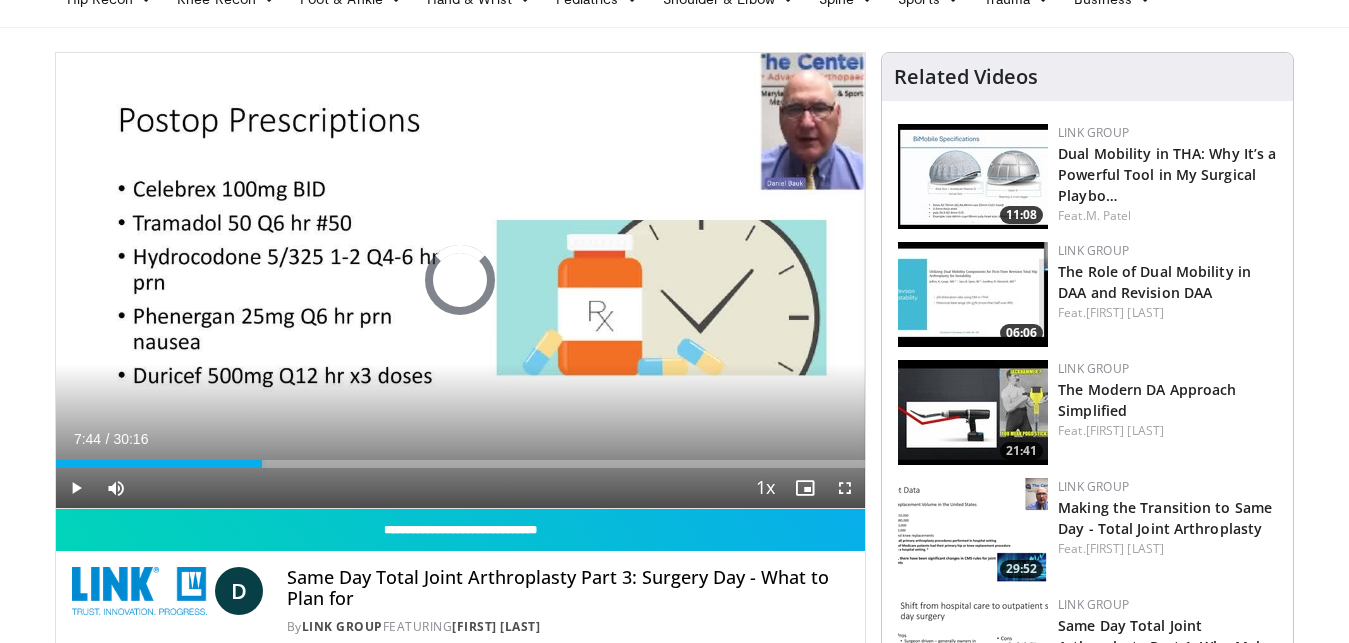 click at bounding box center (256, 464) 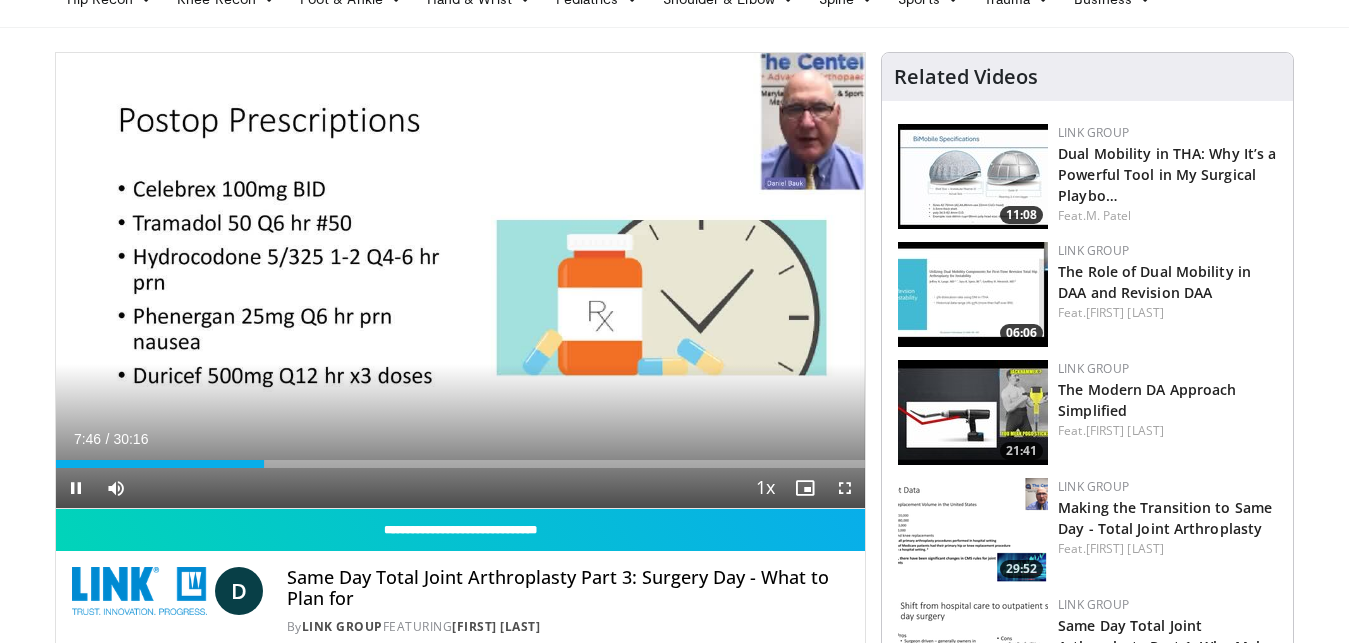 click on "Loaded :  25.89% 07:46 08:22" at bounding box center (461, 464) 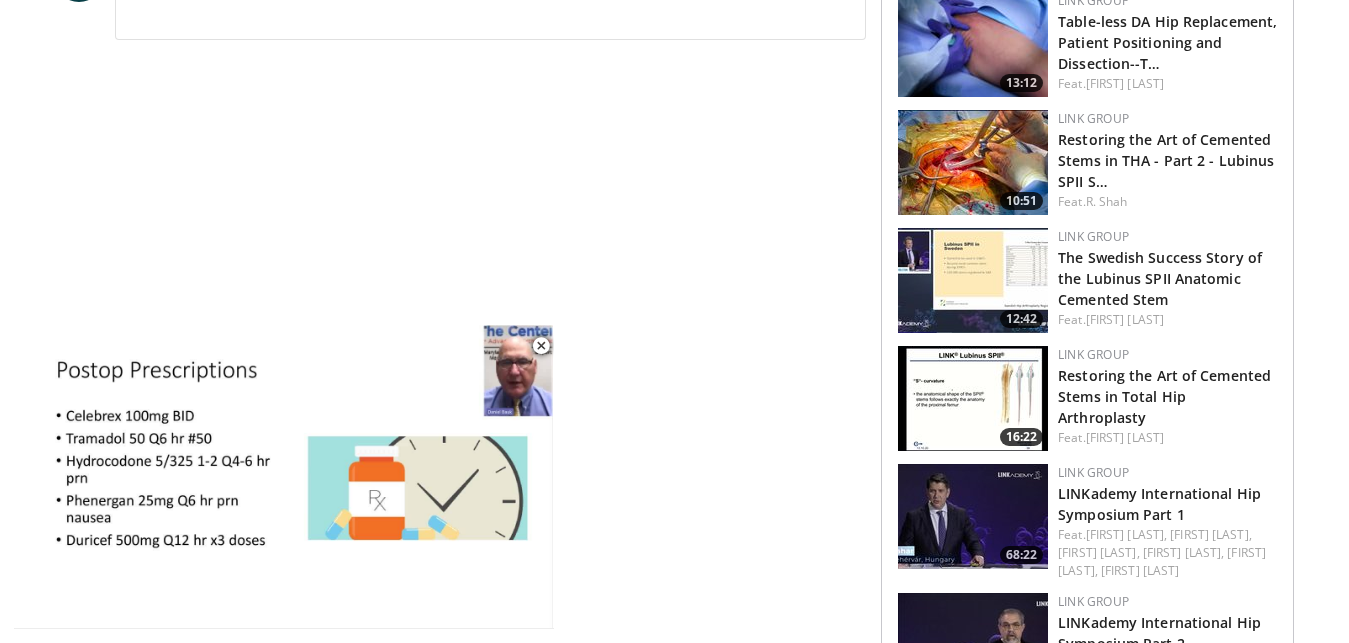 scroll, scrollTop: 872, scrollLeft: 0, axis: vertical 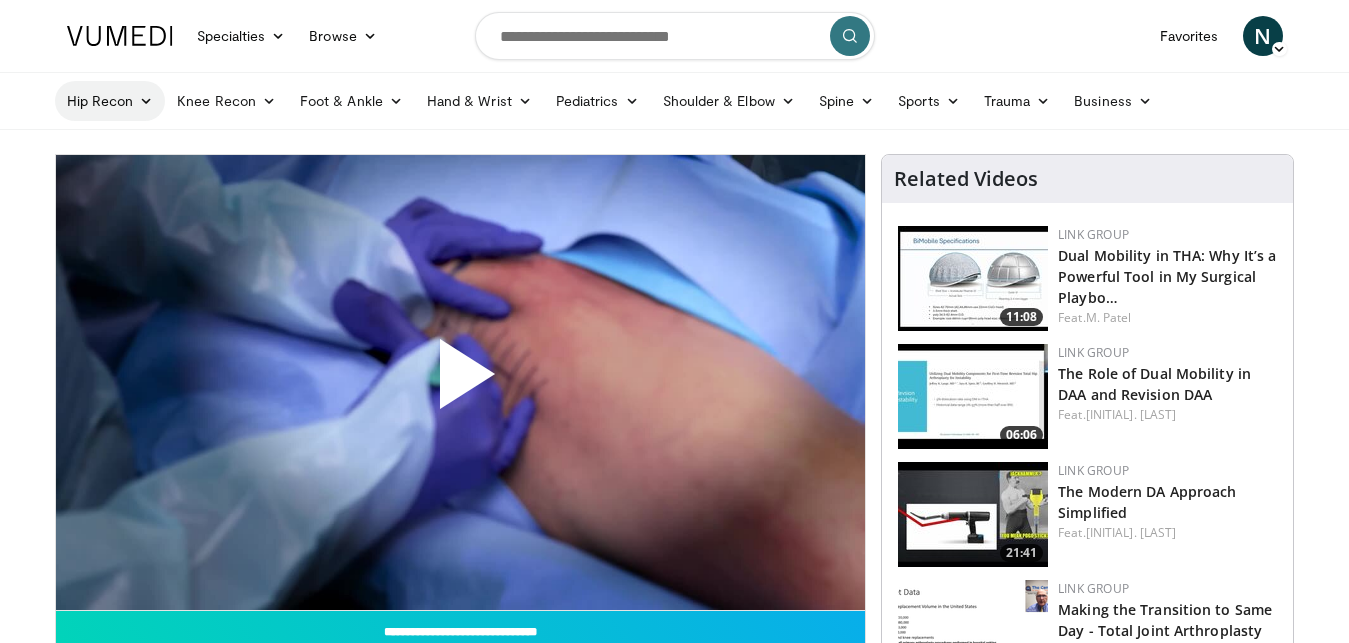 click at bounding box center [146, 101] 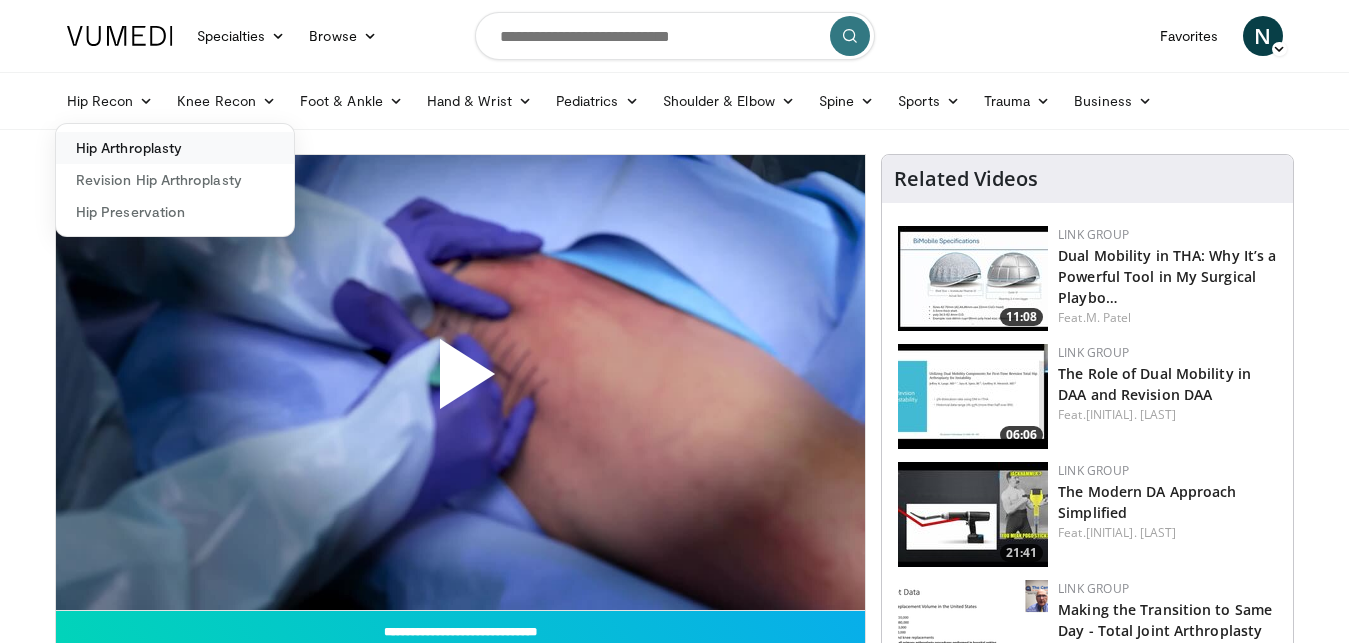 click on "Hip Arthroplasty" at bounding box center (175, 148) 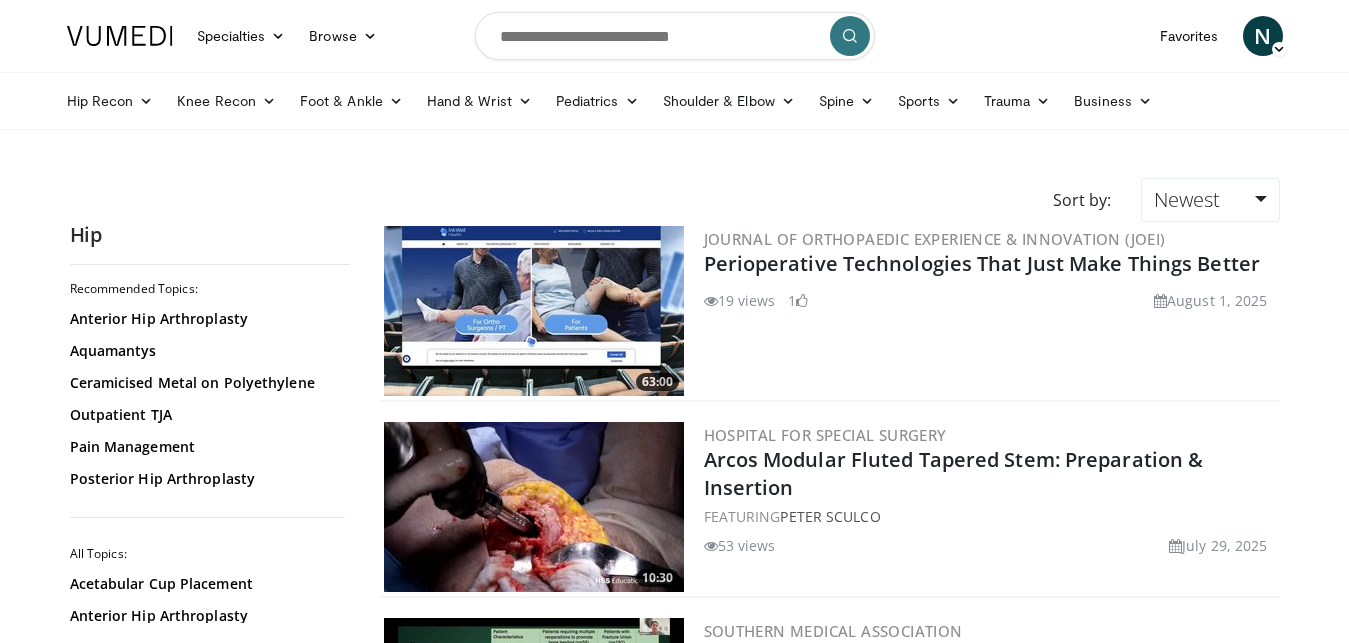 scroll, scrollTop: 0, scrollLeft: 0, axis: both 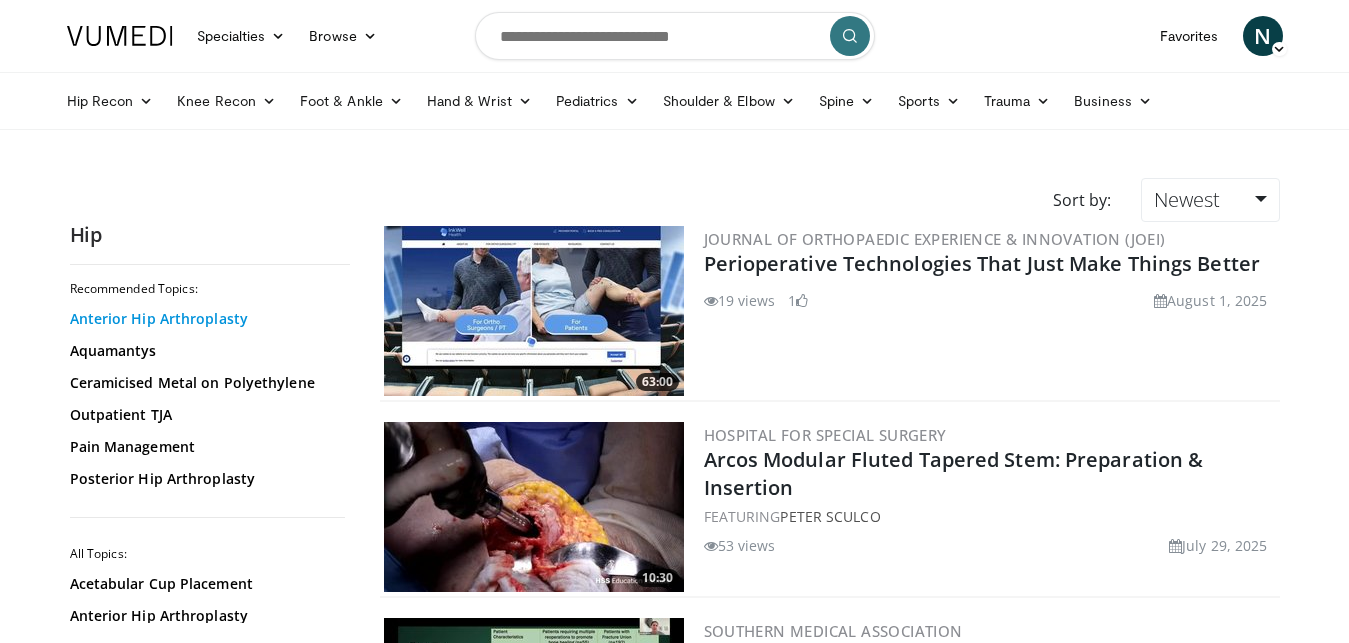 click on "Anterior Hip Arthroplasty" at bounding box center [205, 319] 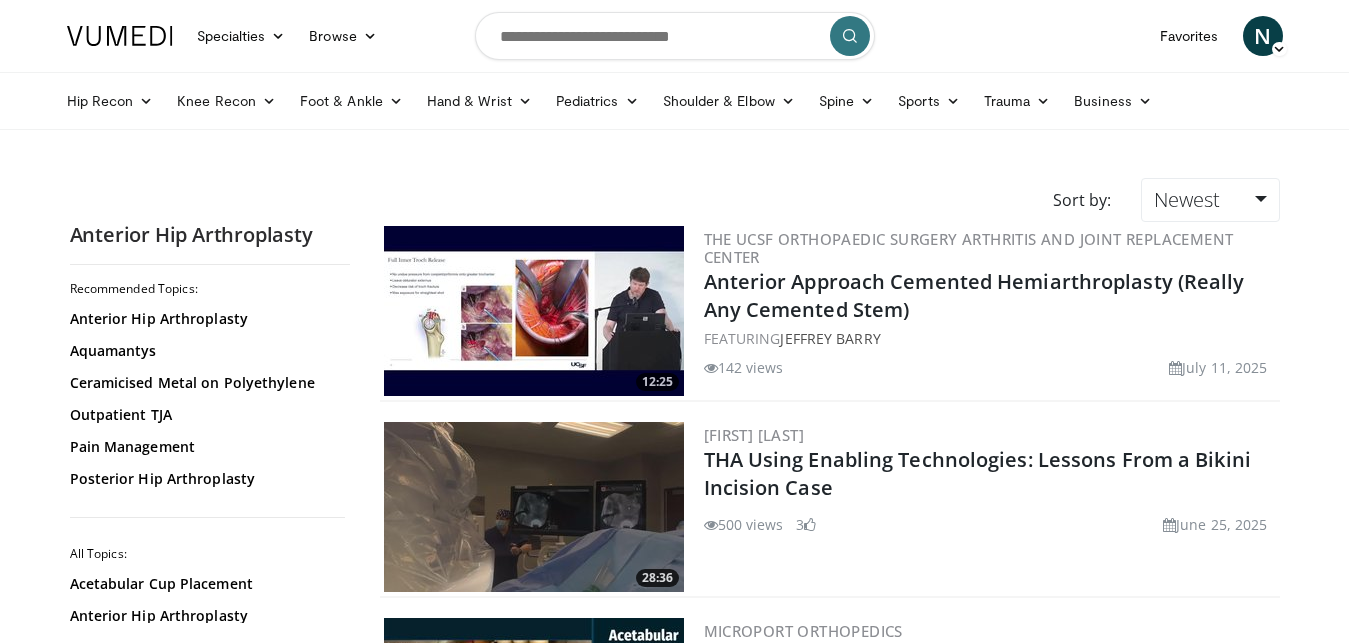 scroll, scrollTop: 0, scrollLeft: 0, axis: both 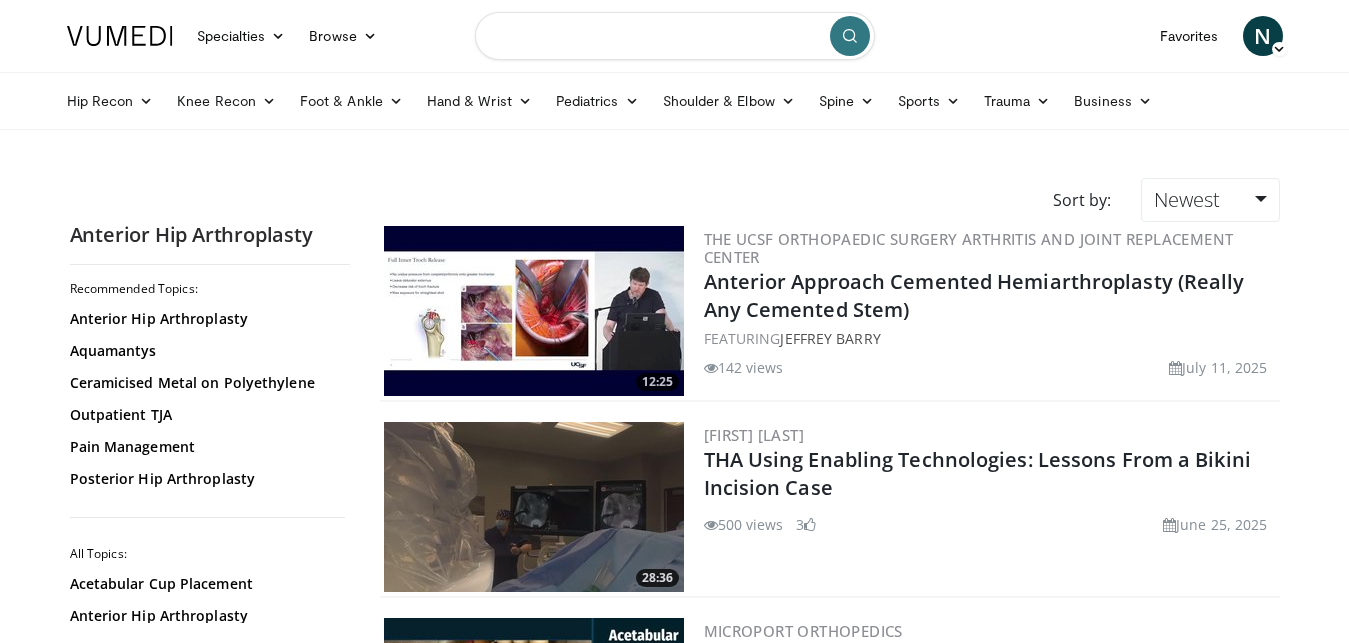 click at bounding box center [675, 36] 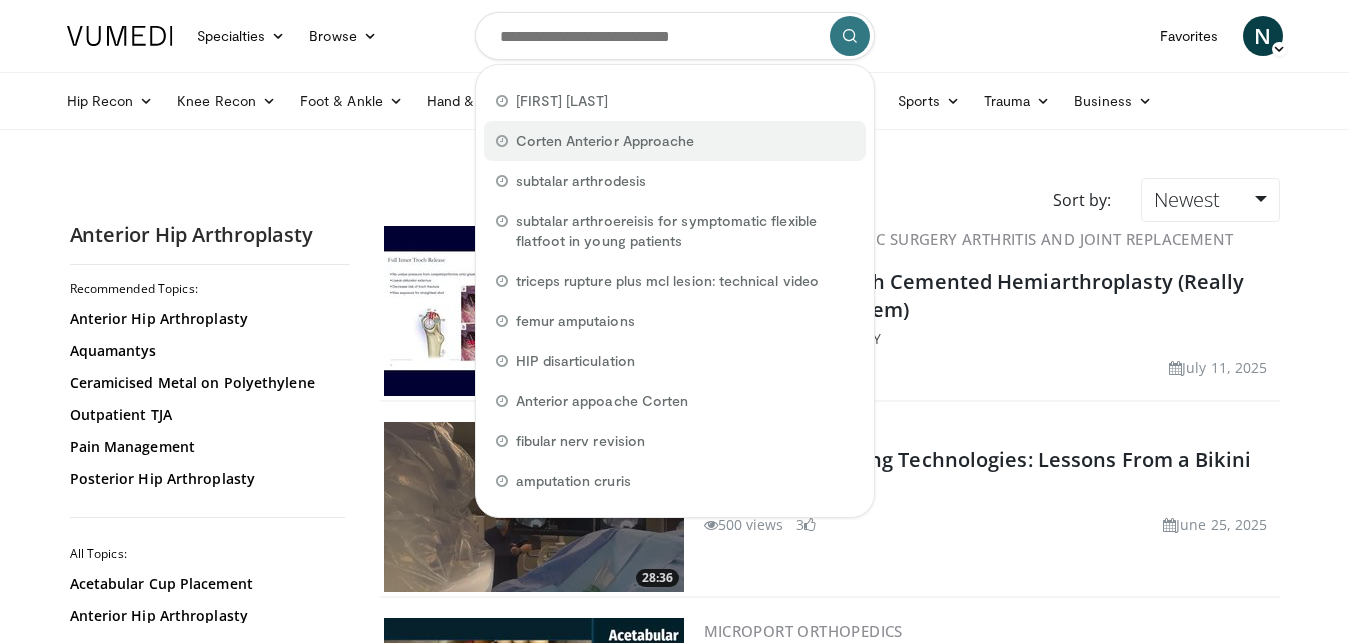 click on "Corten Anterior Approache" at bounding box center [605, 141] 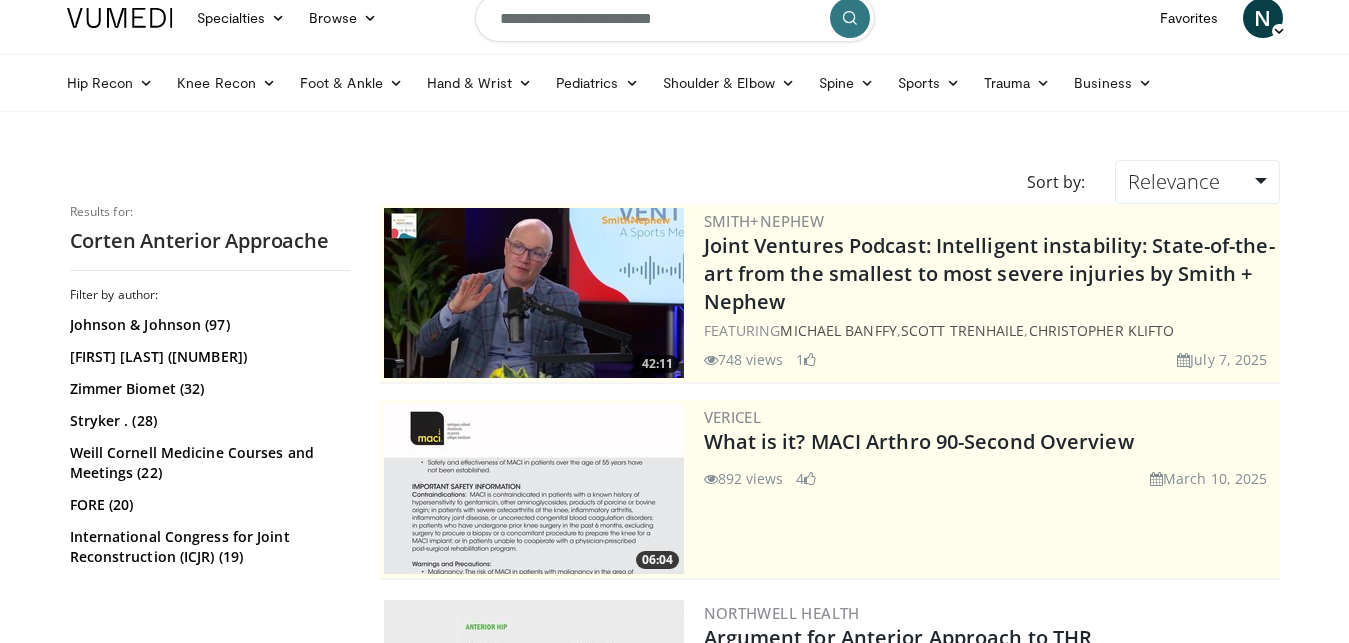 scroll, scrollTop: 0, scrollLeft: 0, axis: both 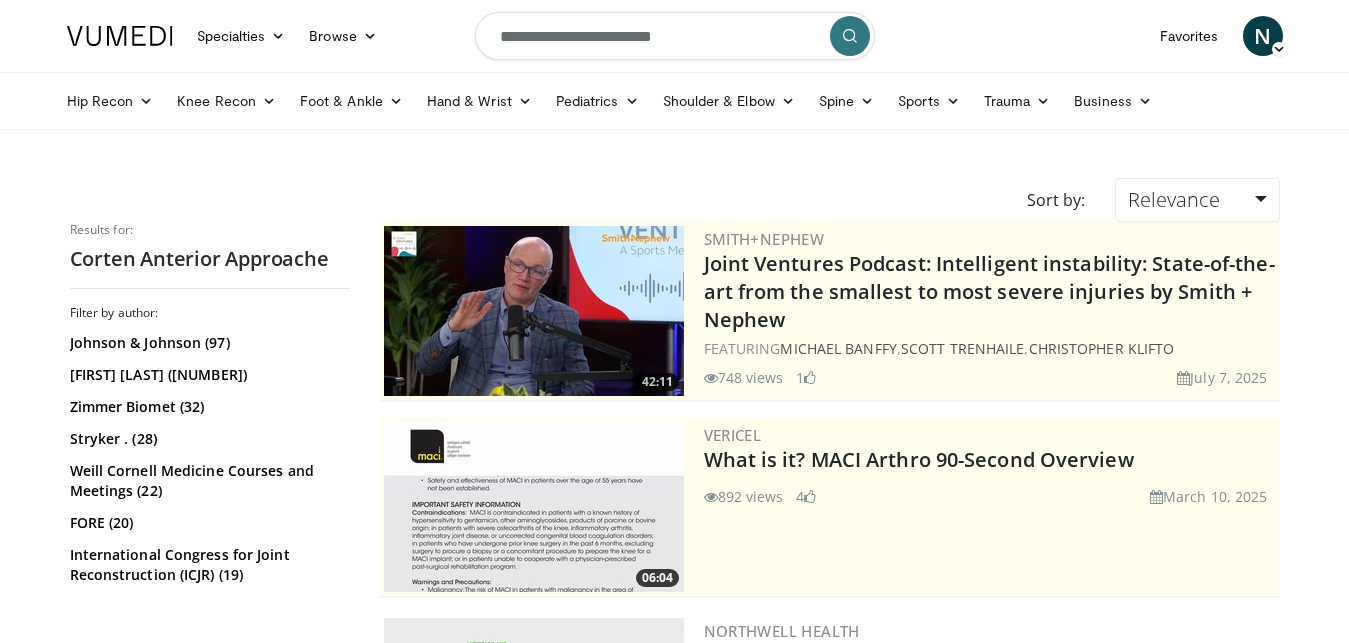 click at bounding box center (850, 36) 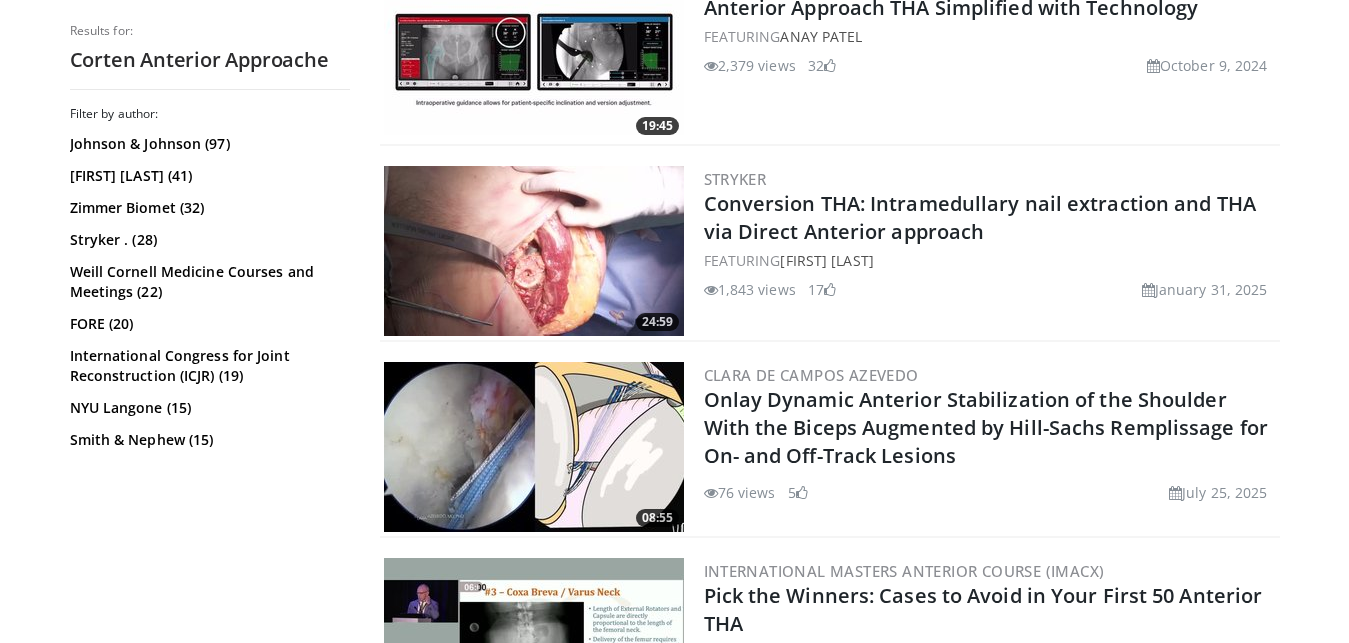 scroll, scrollTop: 1530, scrollLeft: 0, axis: vertical 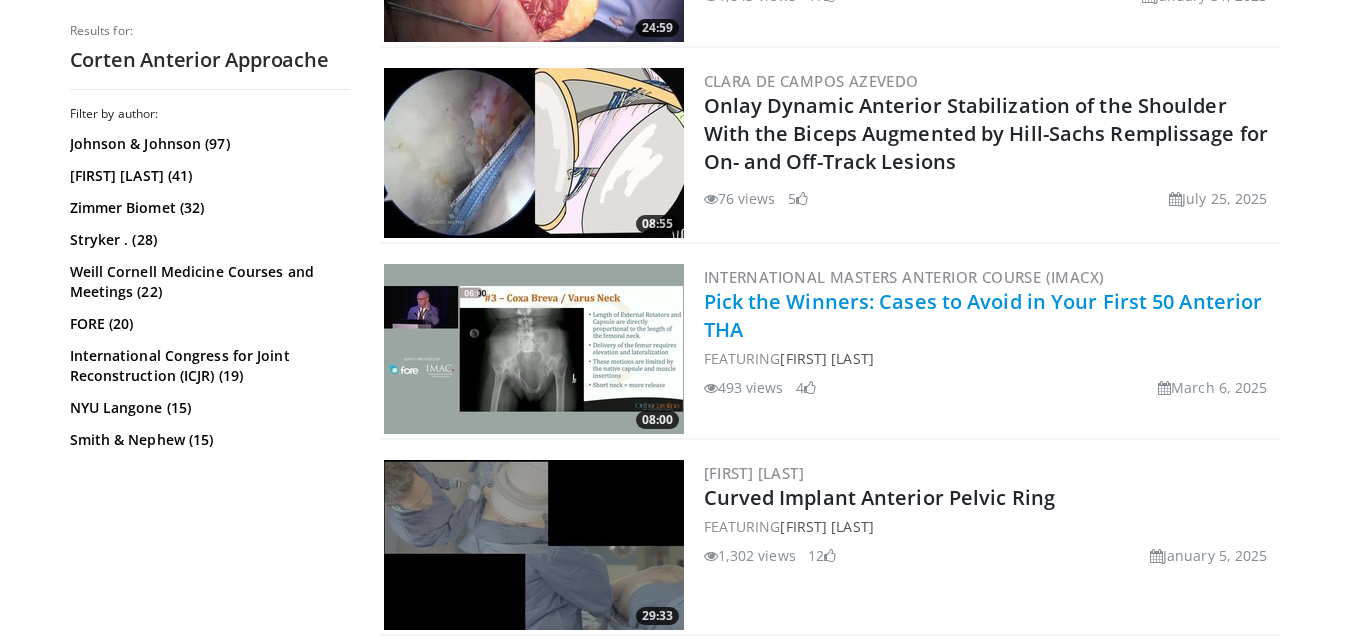 click on "Pick the Winners: Cases to Avoid in Your First 50 Anterior THA" at bounding box center [983, 315] 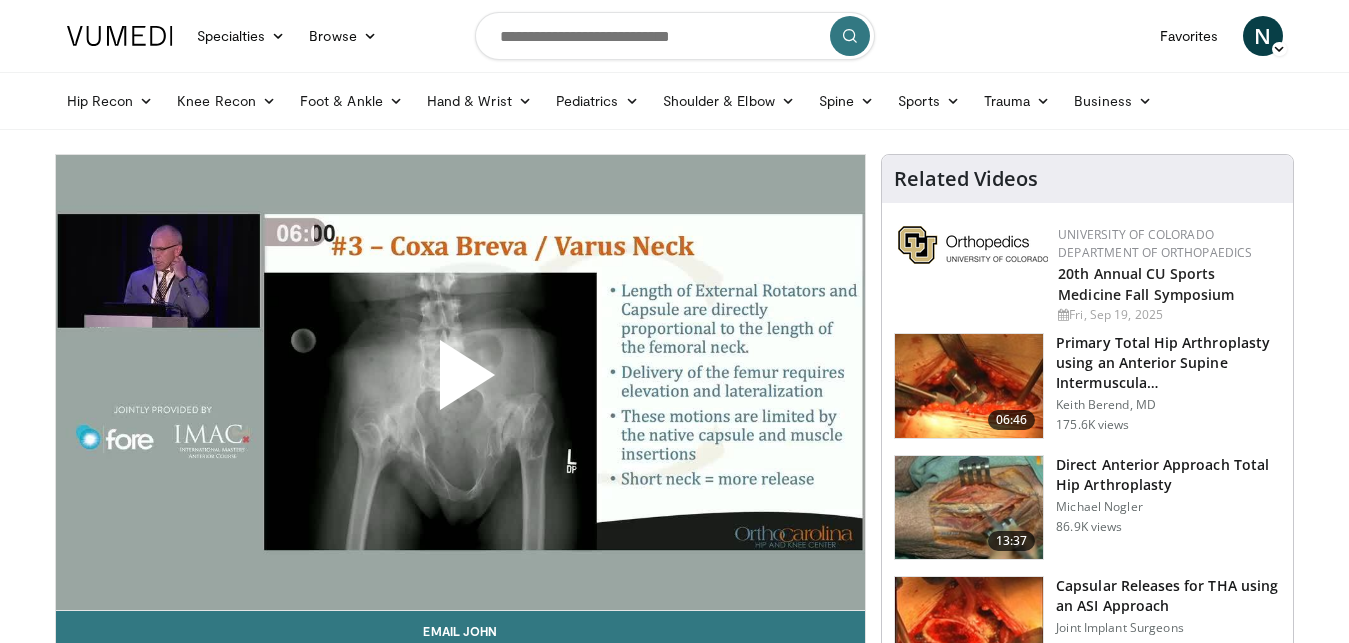 scroll, scrollTop: 0, scrollLeft: 0, axis: both 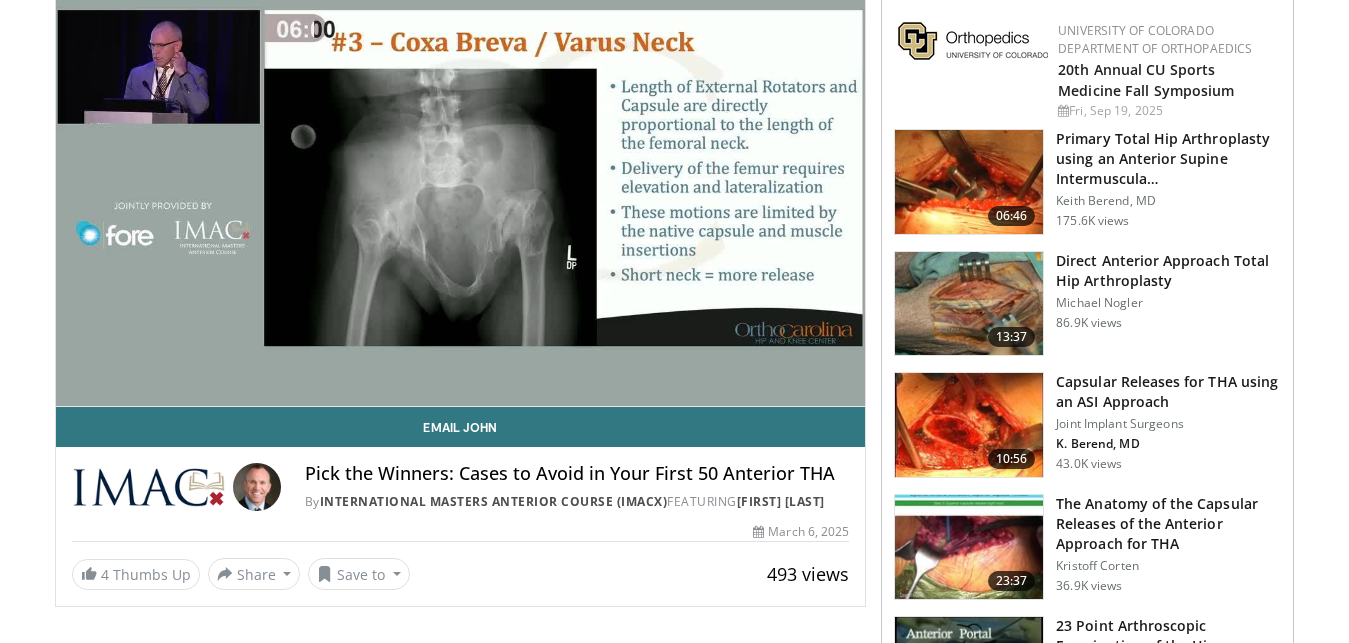 click on "Direct Anterior Approach Total Hip Arthroplasty" at bounding box center (1168, 271) 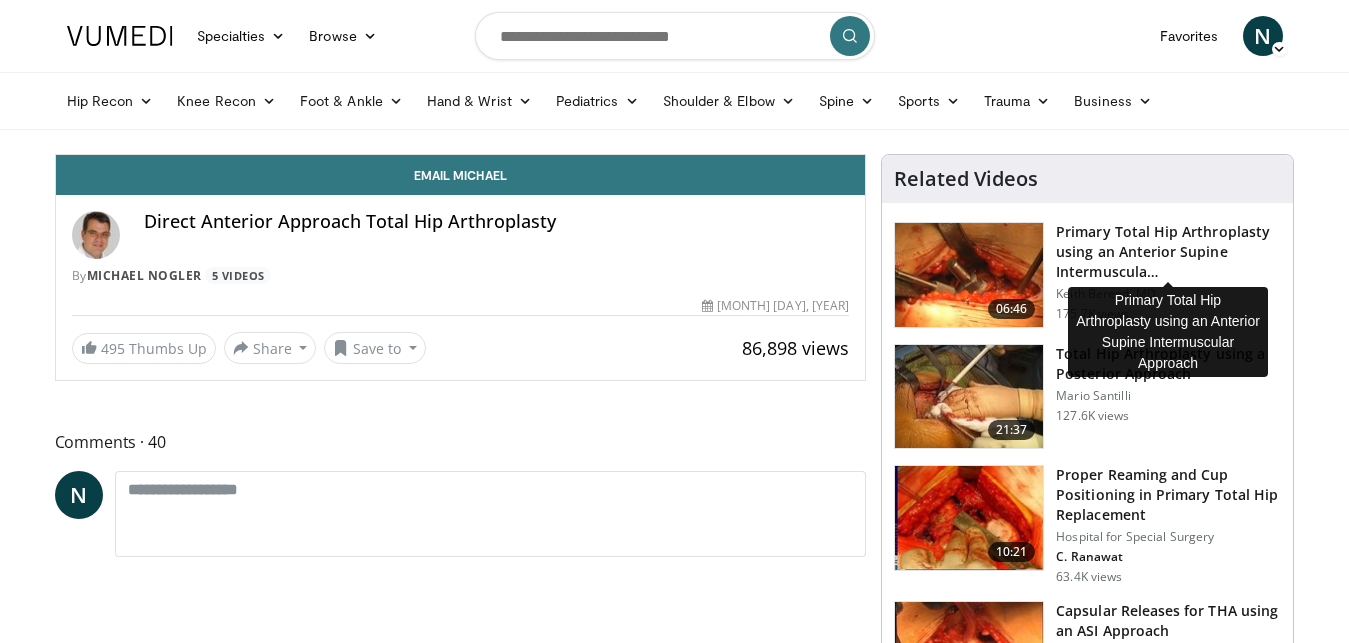 scroll, scrollTop: 0, scrollLeft: 0, axis: both 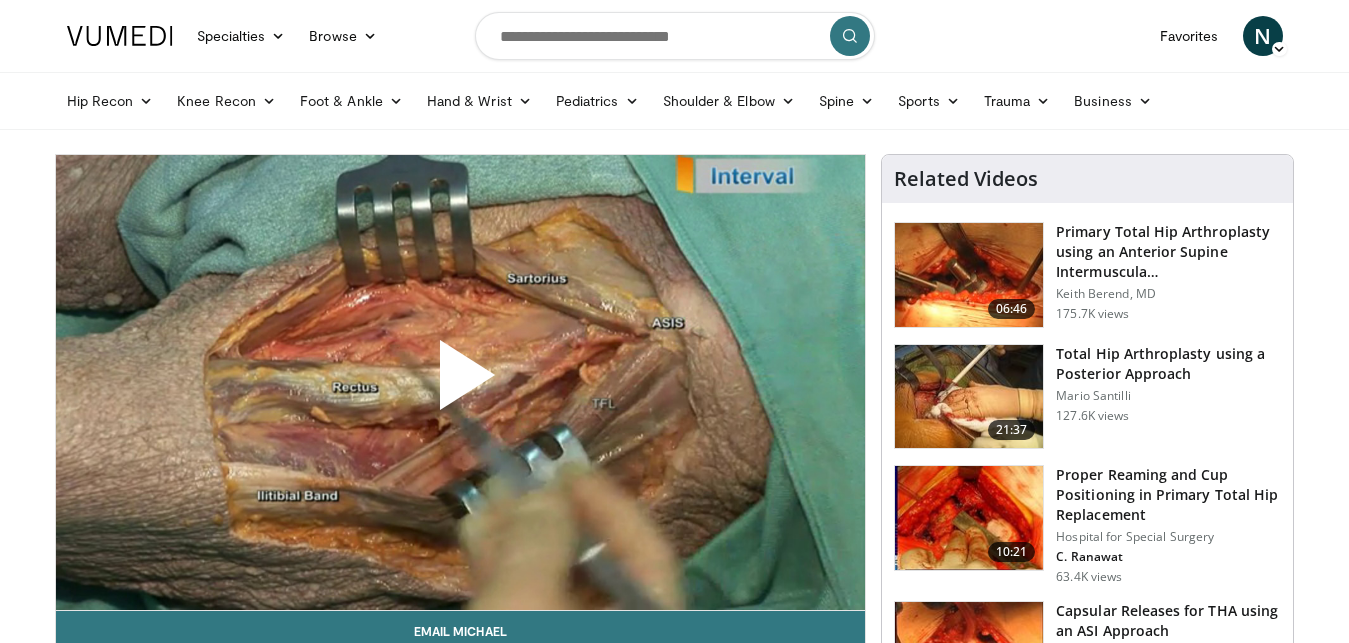 click at bounding box center (460, 383) 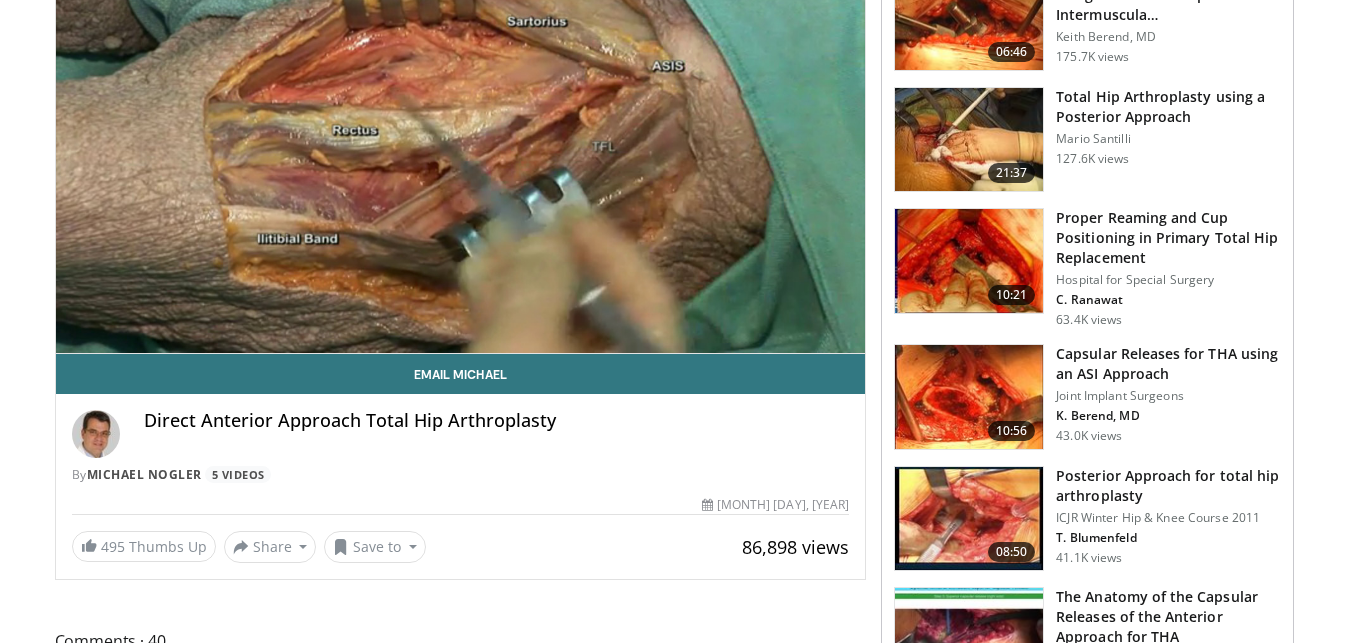 scroll, scrollTop: 408, scrollLeft: 0, axis: vertical 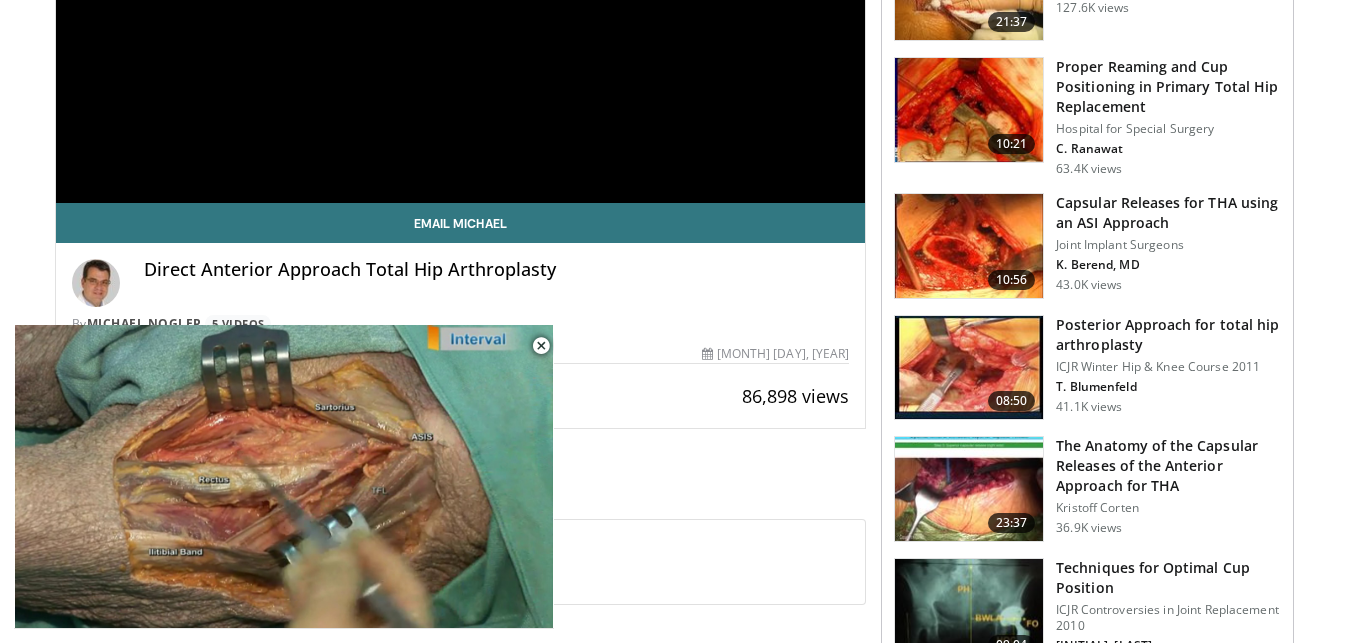 click on "The Anatomy of the Capsular Releases of the Anterior Approach for THA" at bounding box center [1168, 466] 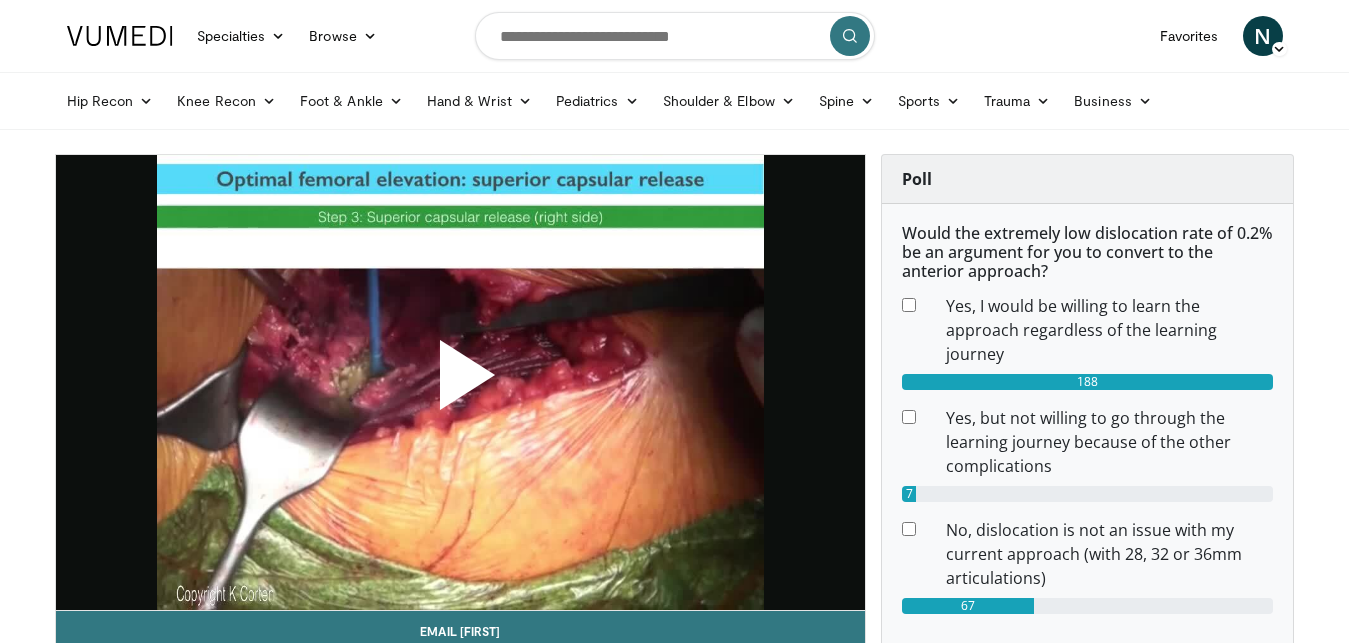scroll, scrollTop: 0, scrollLeft: 0, axis: both 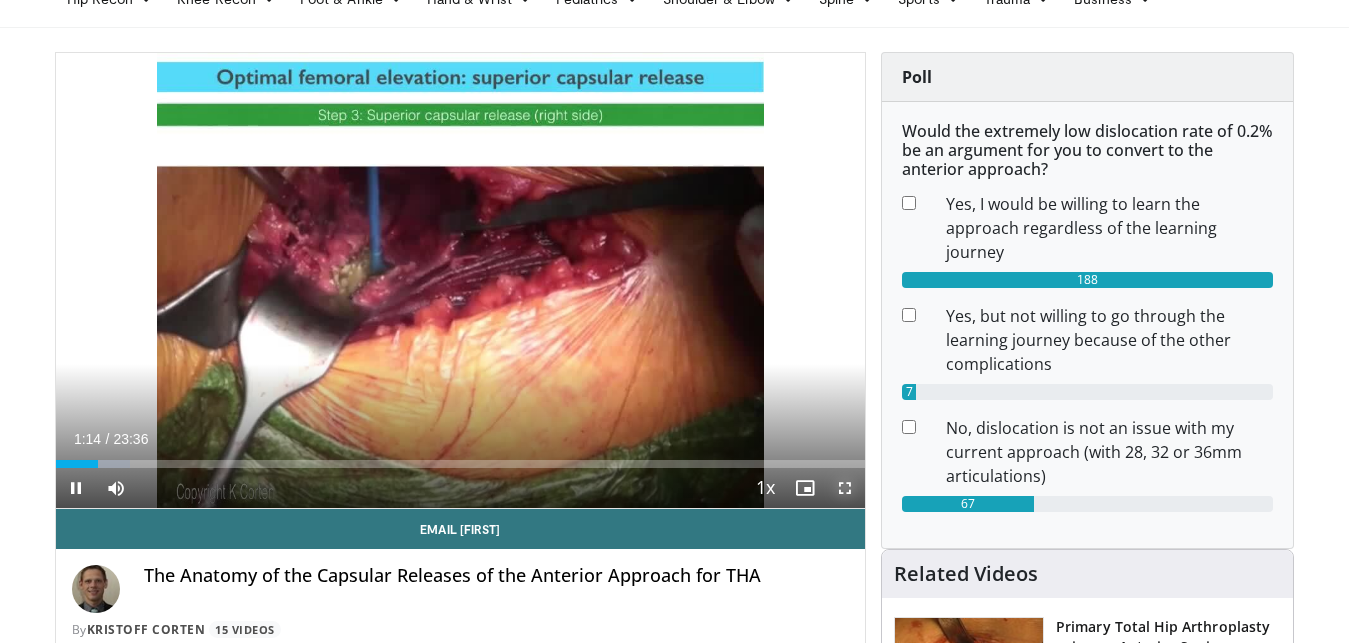 click at bounding box center (845, 488) 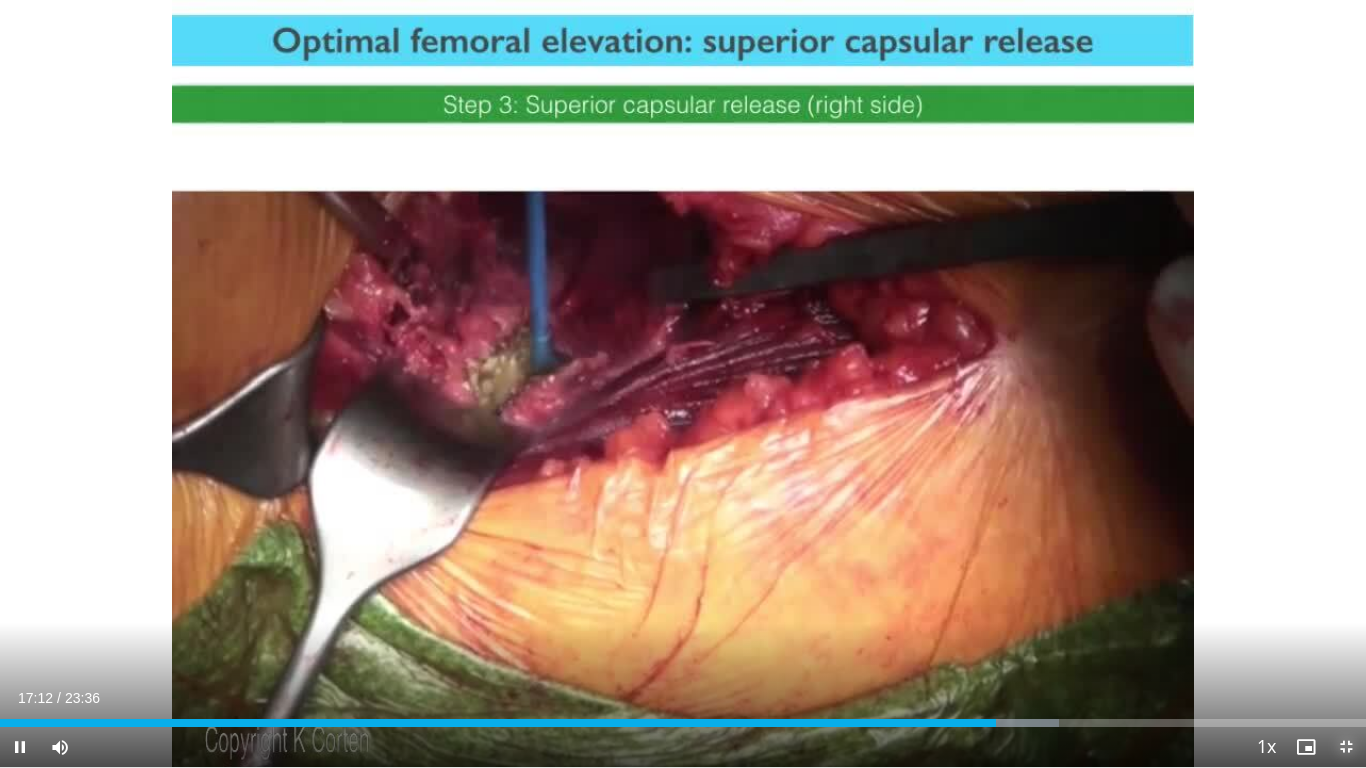 click at bounding box center [1346, 747] 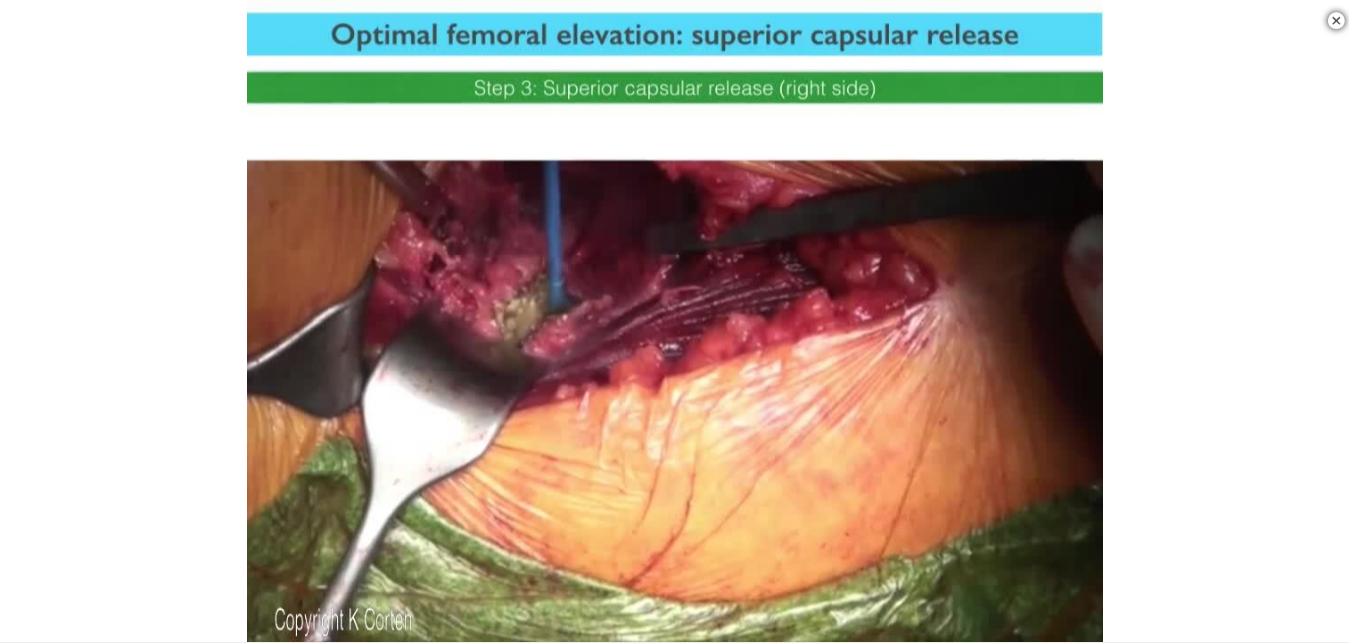 scroll, scrollTop: 816, scrollLeft: 0, axis: vertical 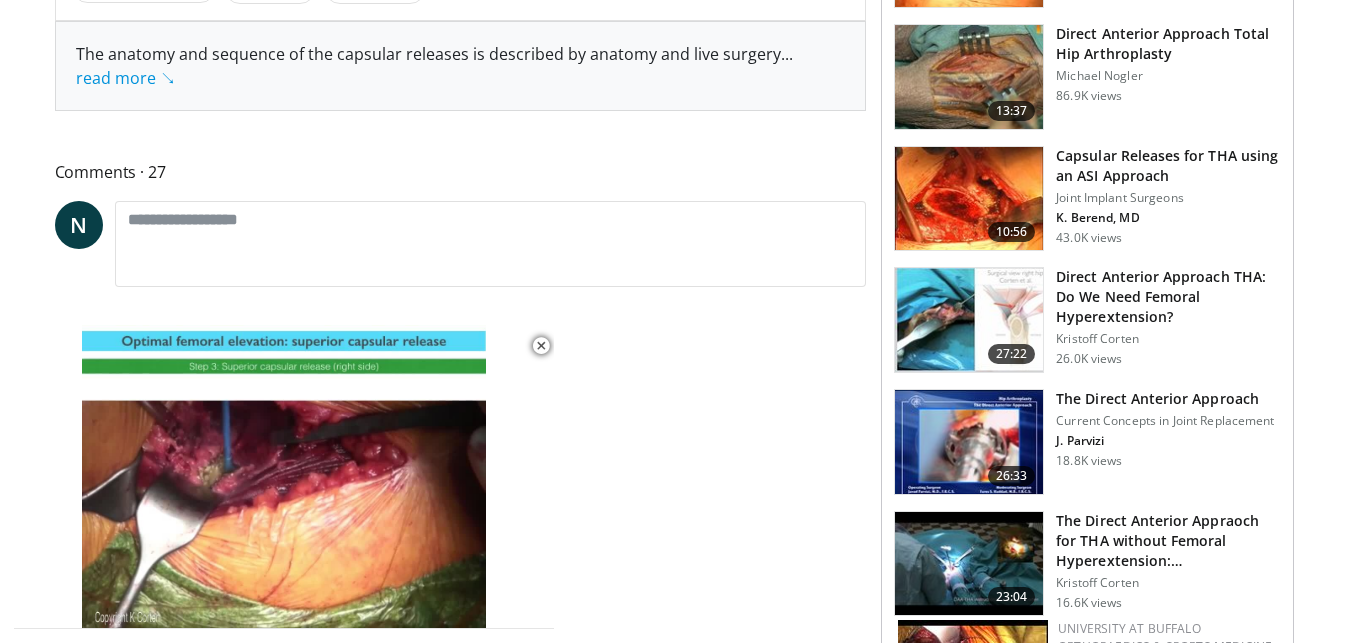 click on "Direct Anterior Approach THA: Do We Need Femoral Hyperextension?" at bounding box center [1168, 297] 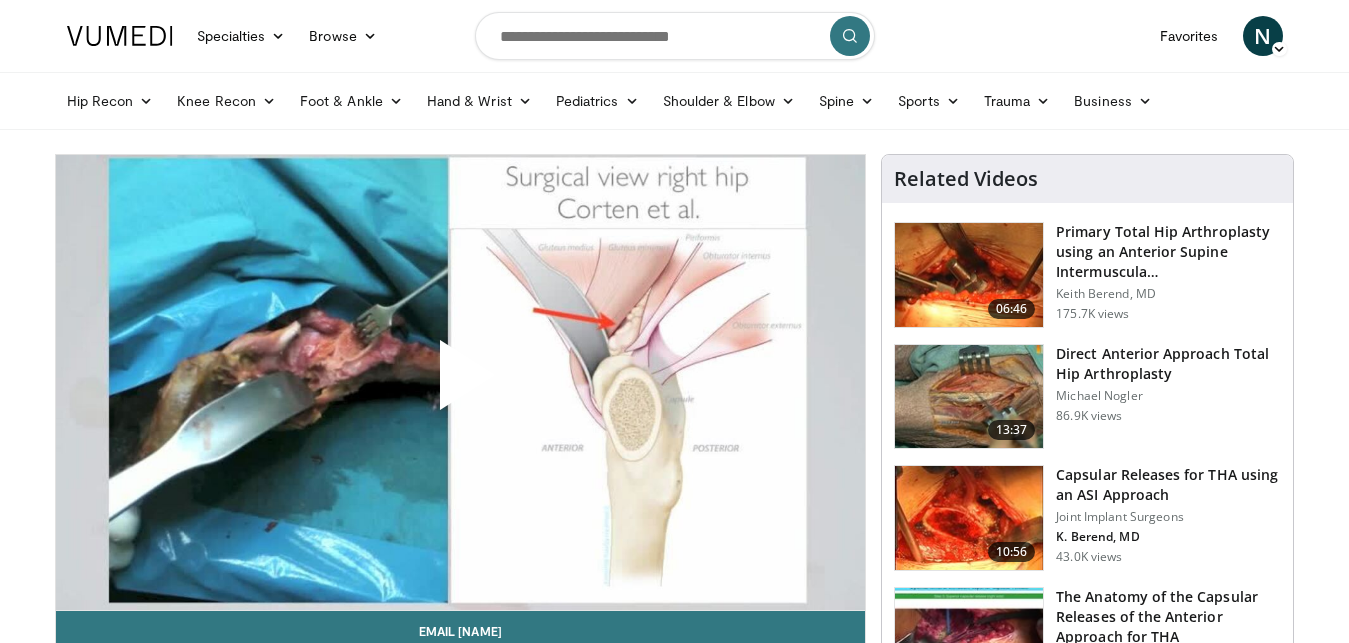 scroll, scrollTop: 0, scrollLeft: 0, axis: both 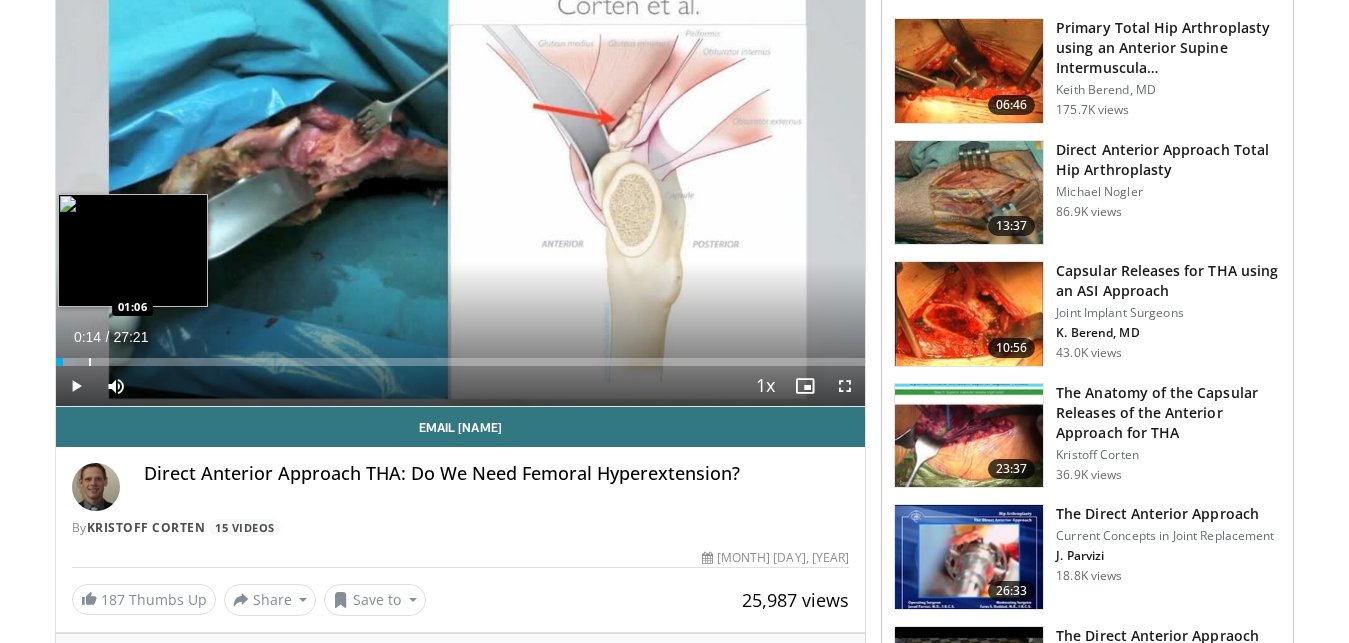 click on "Loaded :  2.43% 00:14 01:06" at bounding box center (461, 362) 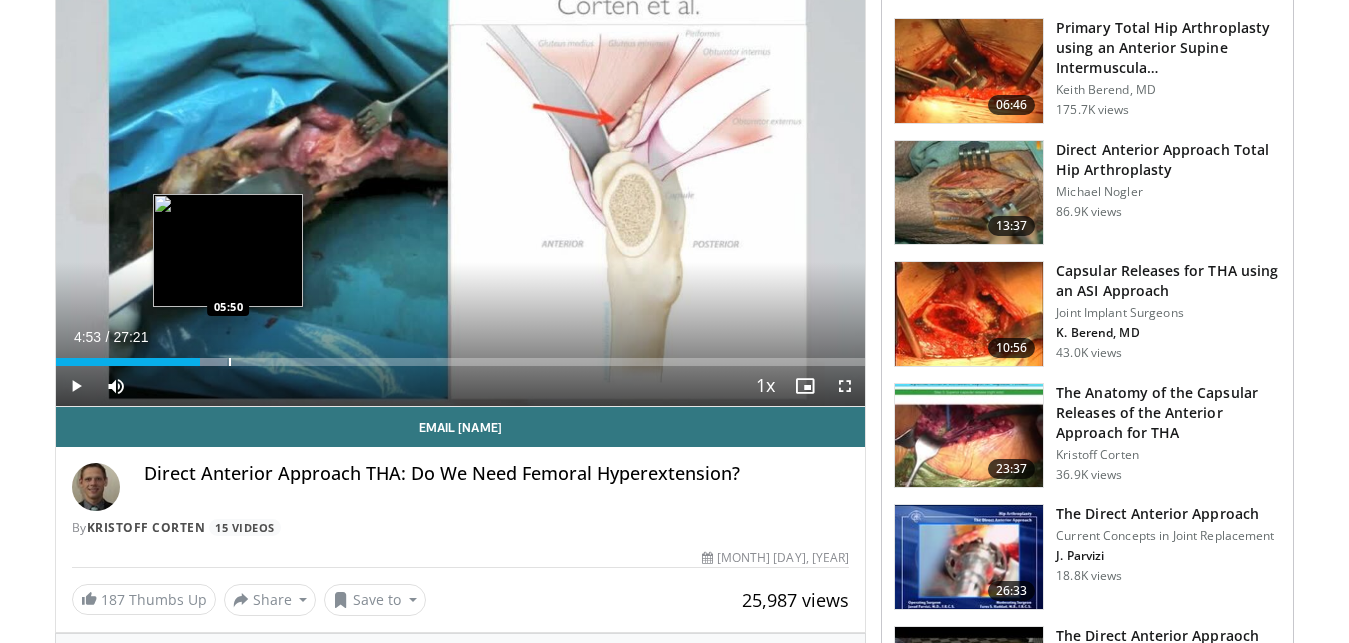 click on "Loaded :  21.22% 04:53 05:50" at bounding box center [461, 362] 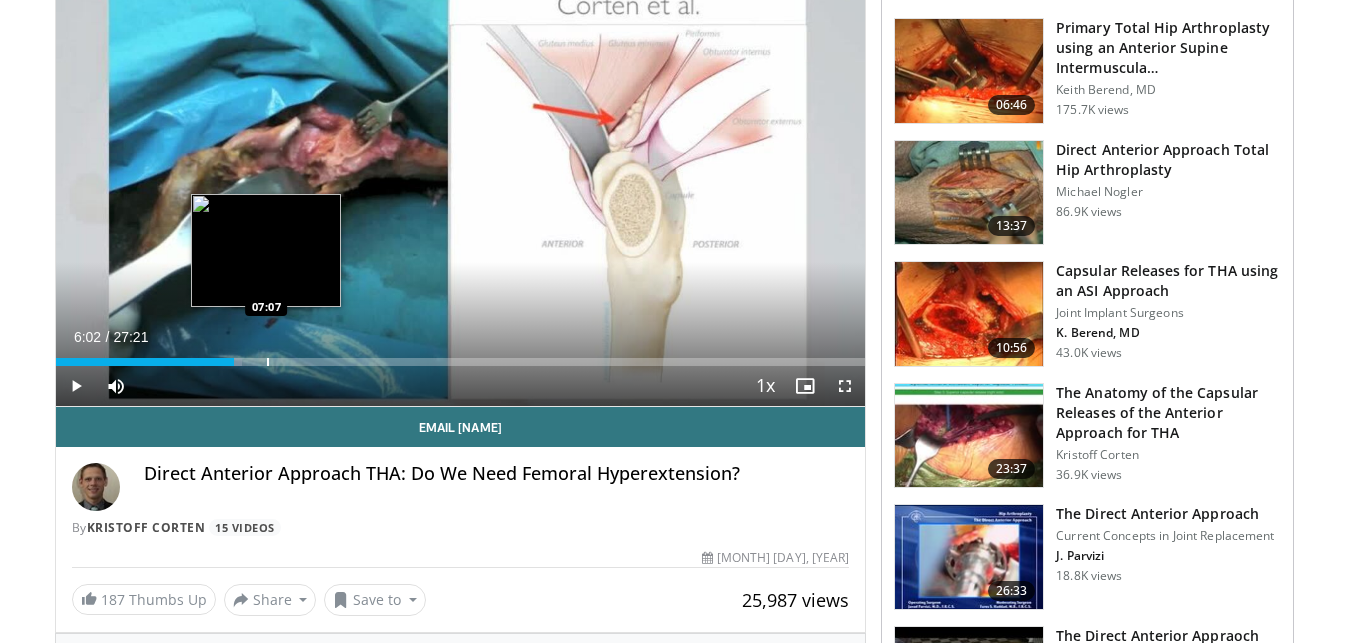 click on "Loaded :  23.09% 07:07 07:07" at bounding box center [461, 362] 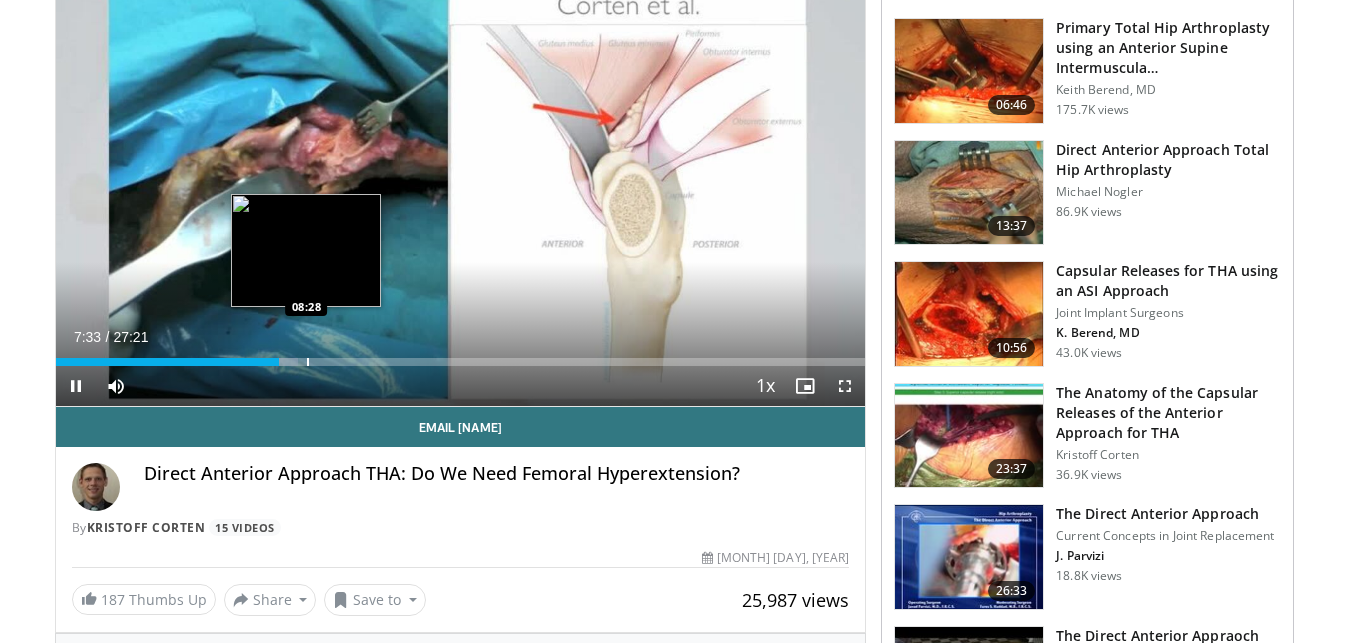 click on "Loaded :  29.95% 08:28 08:28" at bounding box center [461, 362] 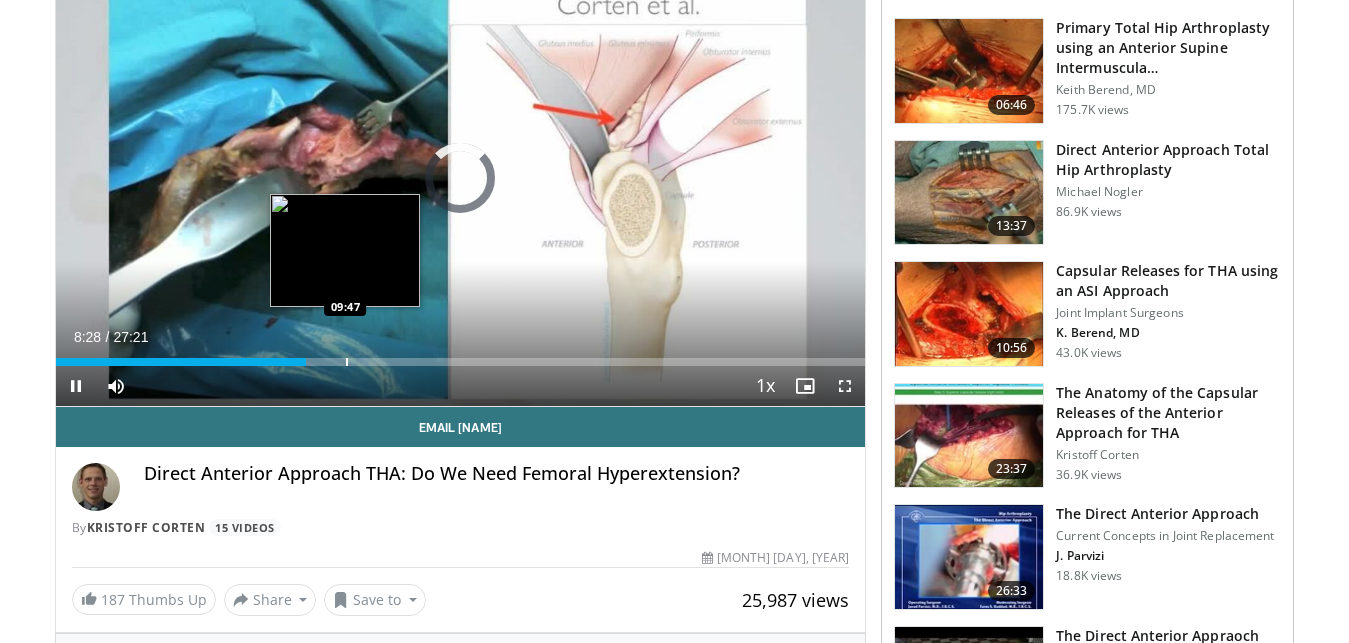 click on "Loaded :  0.00% 08:28 09:47" at bounding box center [461, 362] 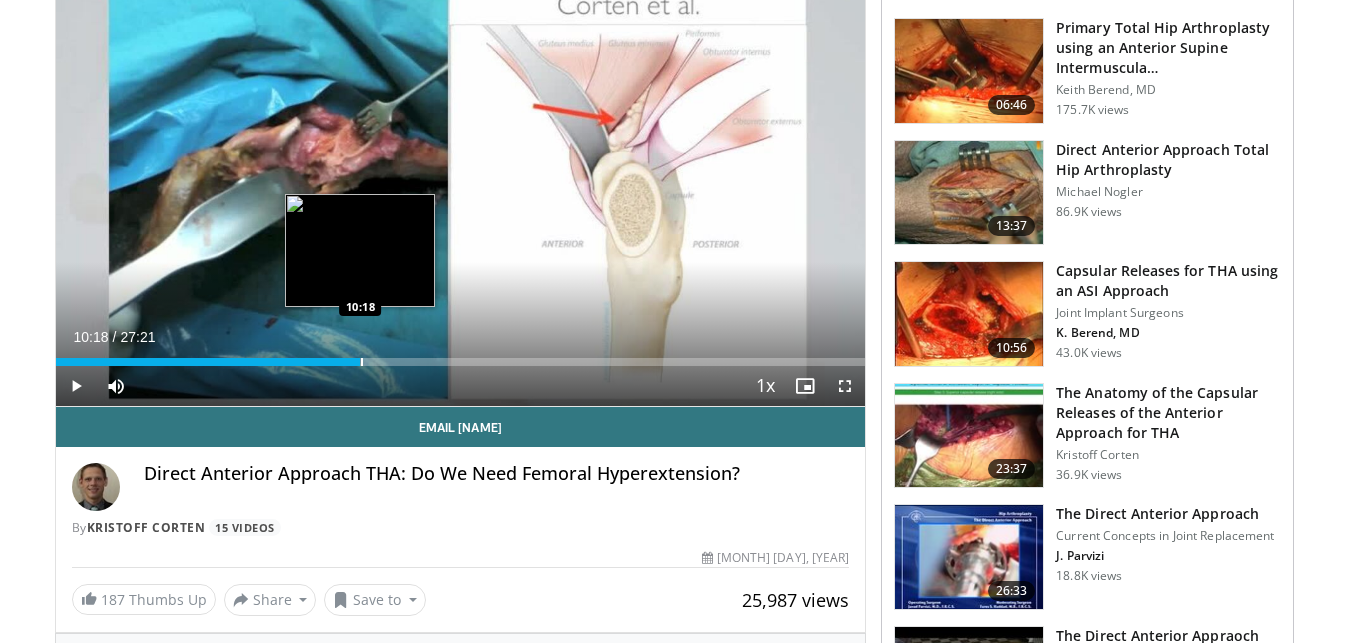 click on "Loaded :  36.49% 10:18 10:18" at bounding box center (461, 362) 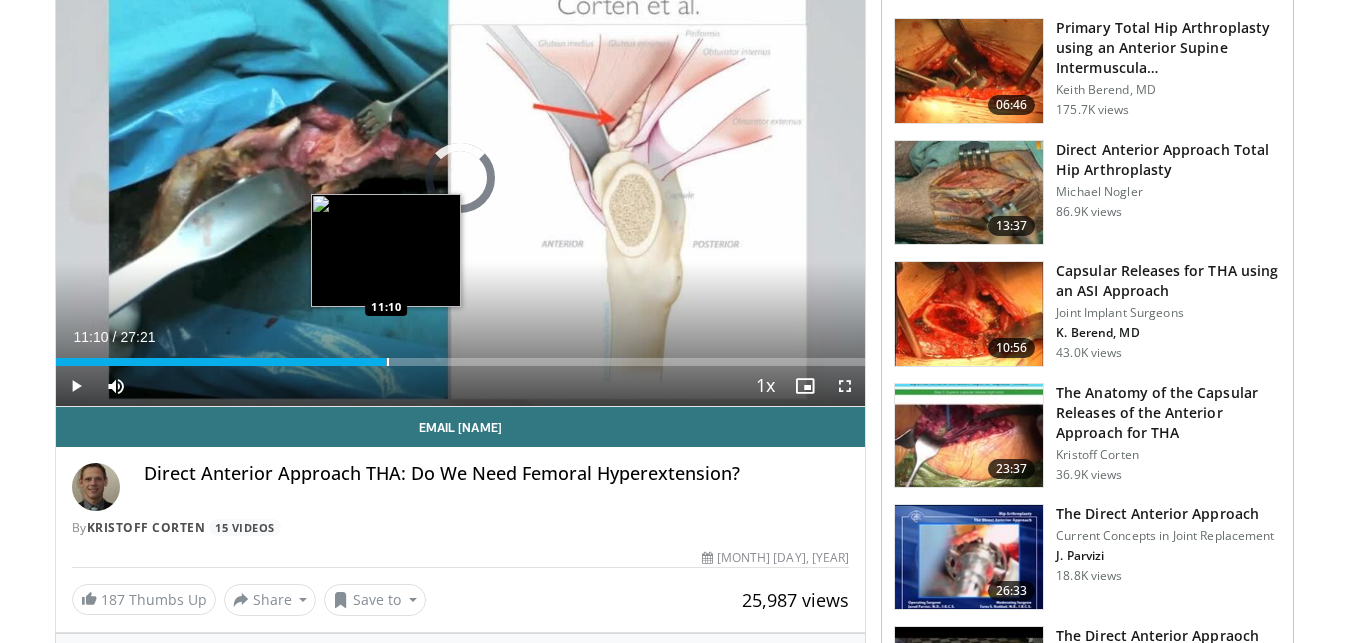 click on "Loaded :  36.49% 11:10 11:10" at bounding box center (461, 362) 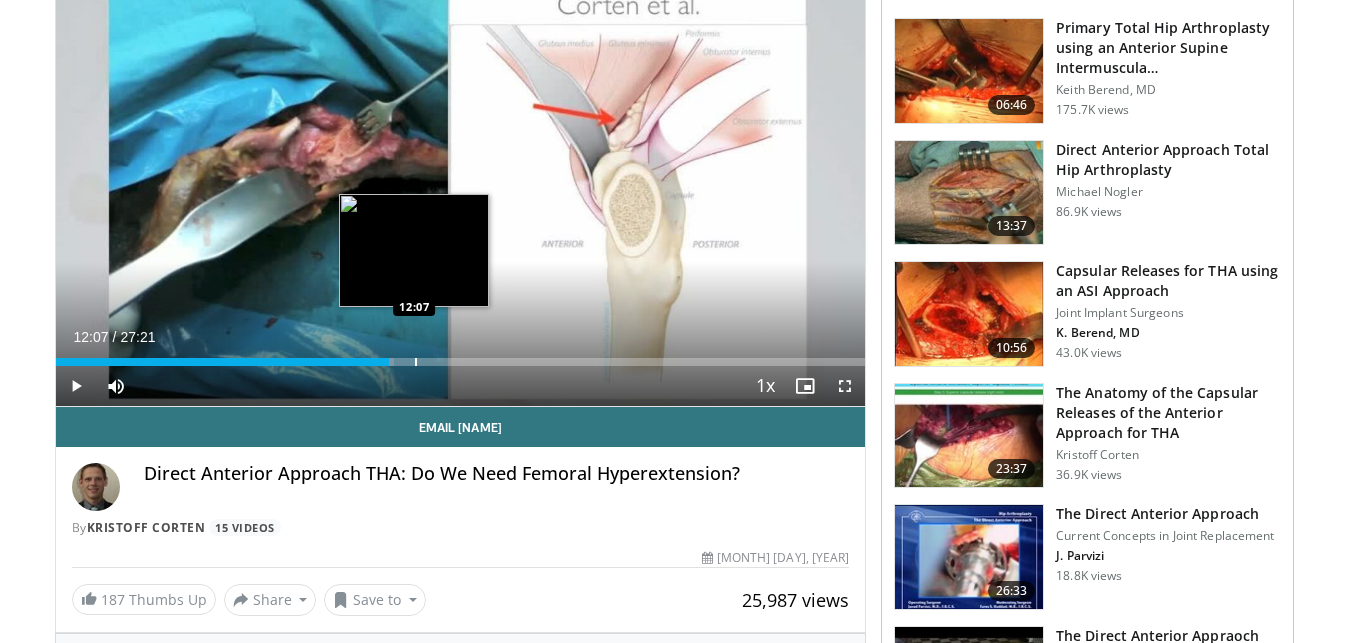 click on "Loaded :  41.81% 12:07 12:07" at bounding box center (461, 362) 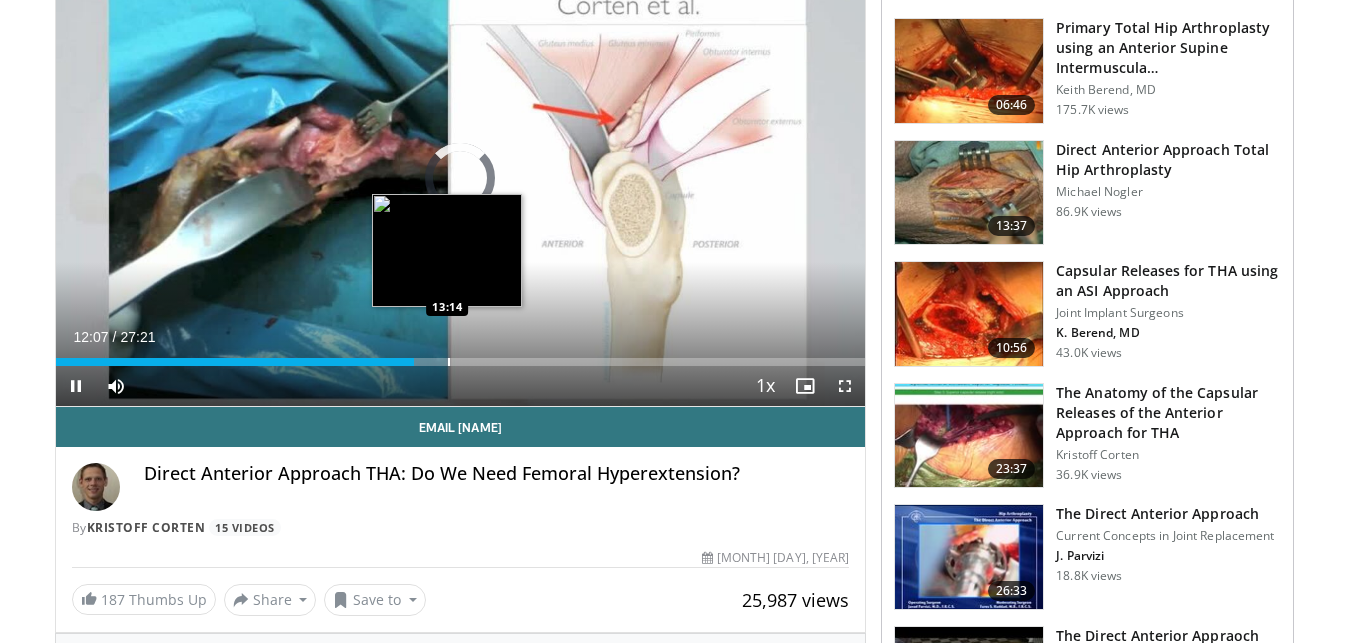 click on "Loaded :  0.00% 12:07 13:14" at bounding box center (461, 362) 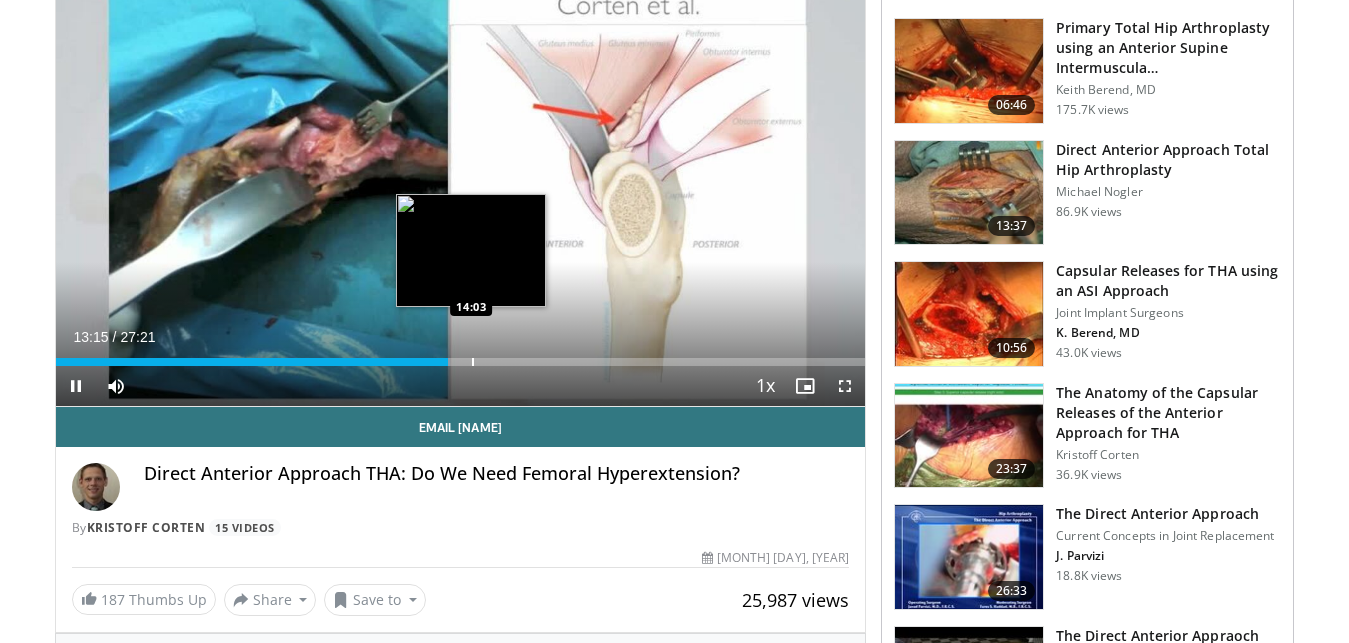 click on "Loaded :  48.67% 13:15 14:03" at bounding box center [461, 362] 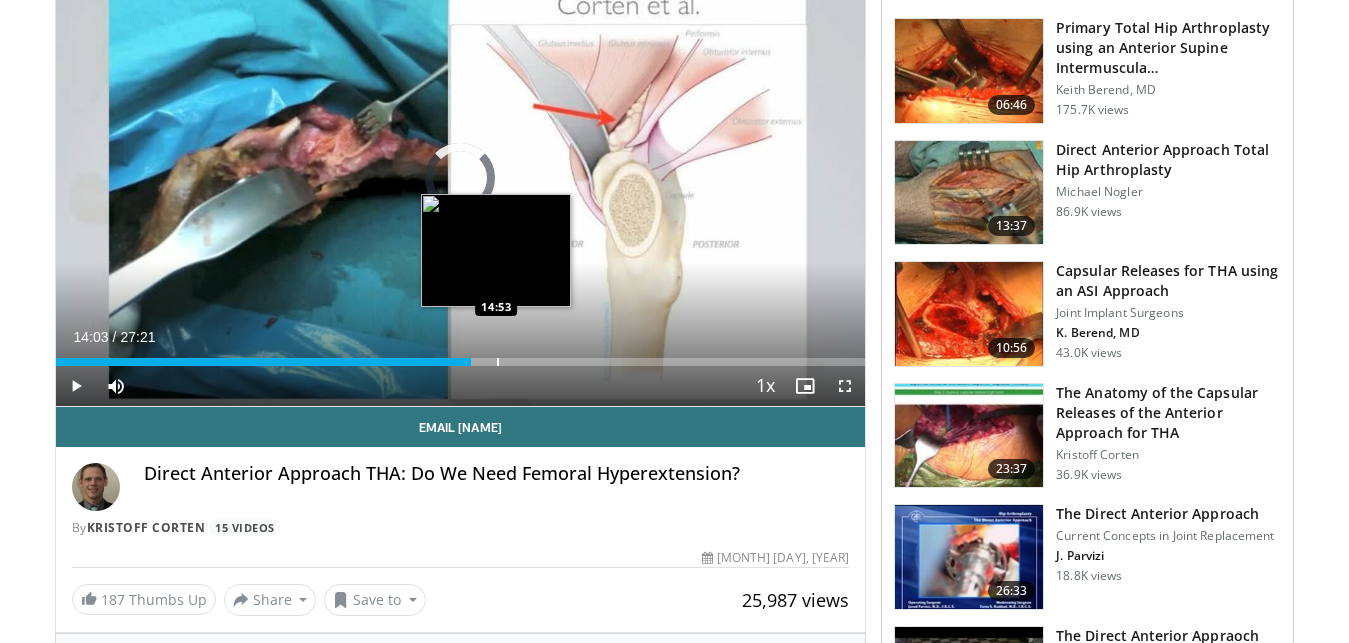 click on "Loaded :  0.00% 14:03 14:53" at bounding box center [461, 362] 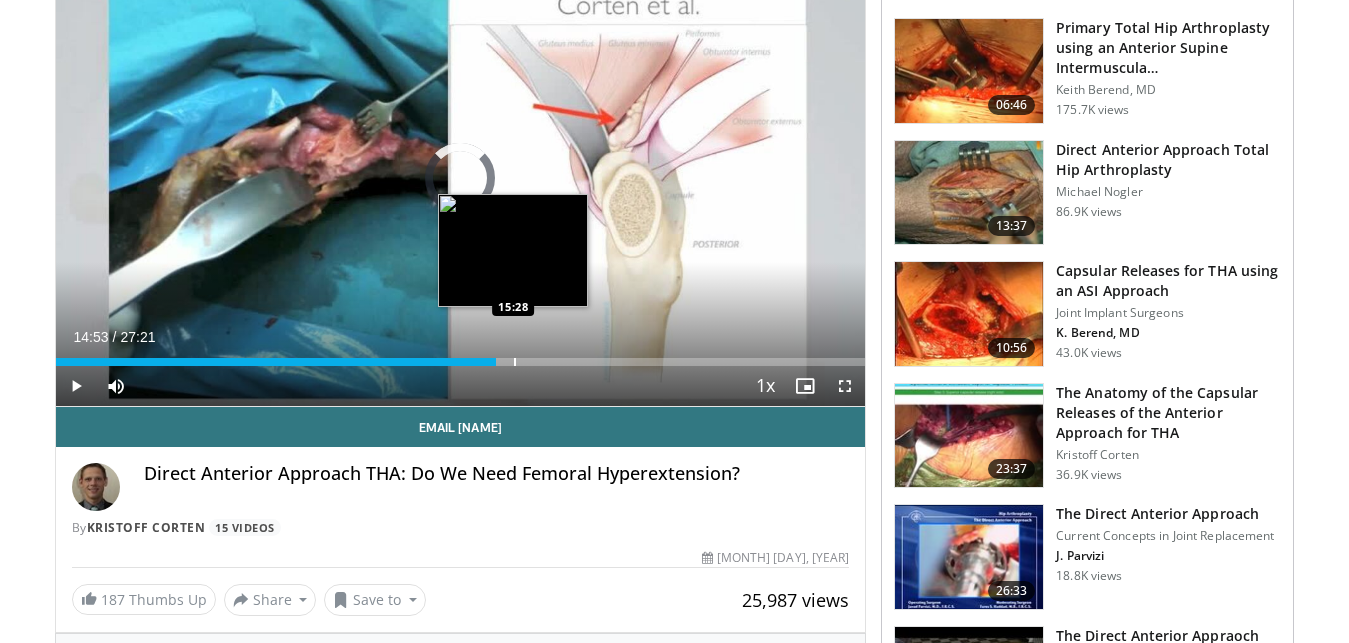 click on "Loaded :  0.00% 14:53 15:28" at bounding box center [461, 362] 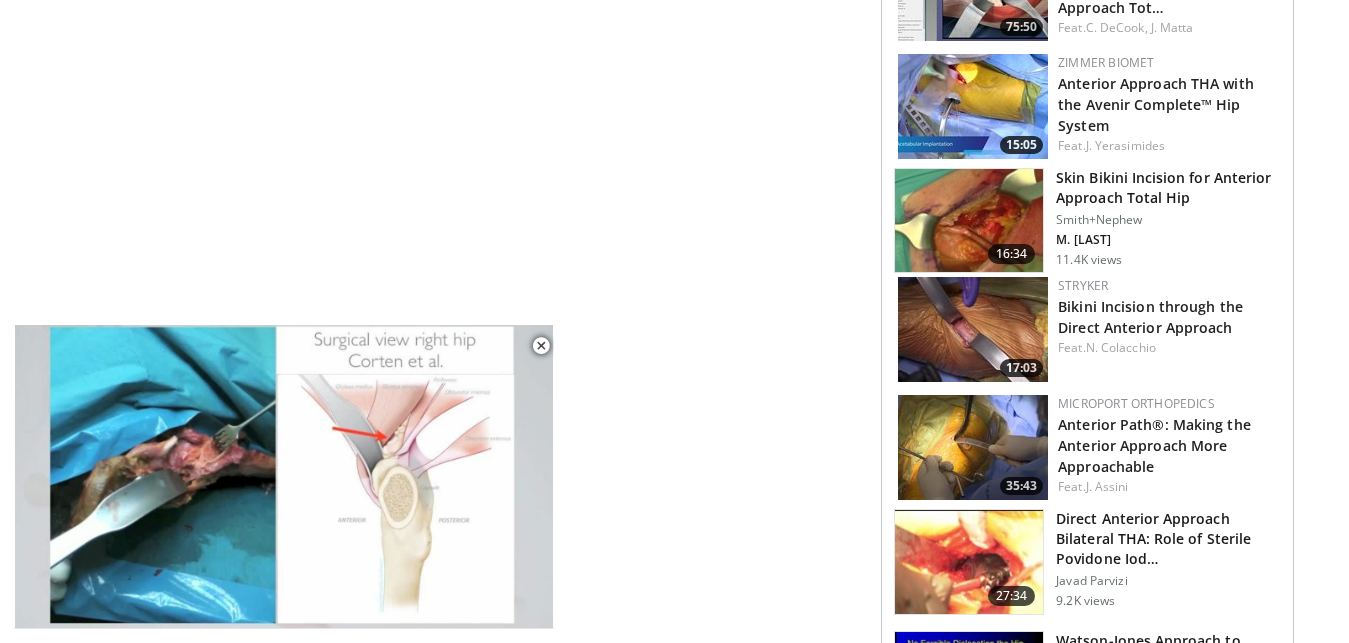 scroll, scrollTop: 1020, scrollLeft: 0, axis: vertical 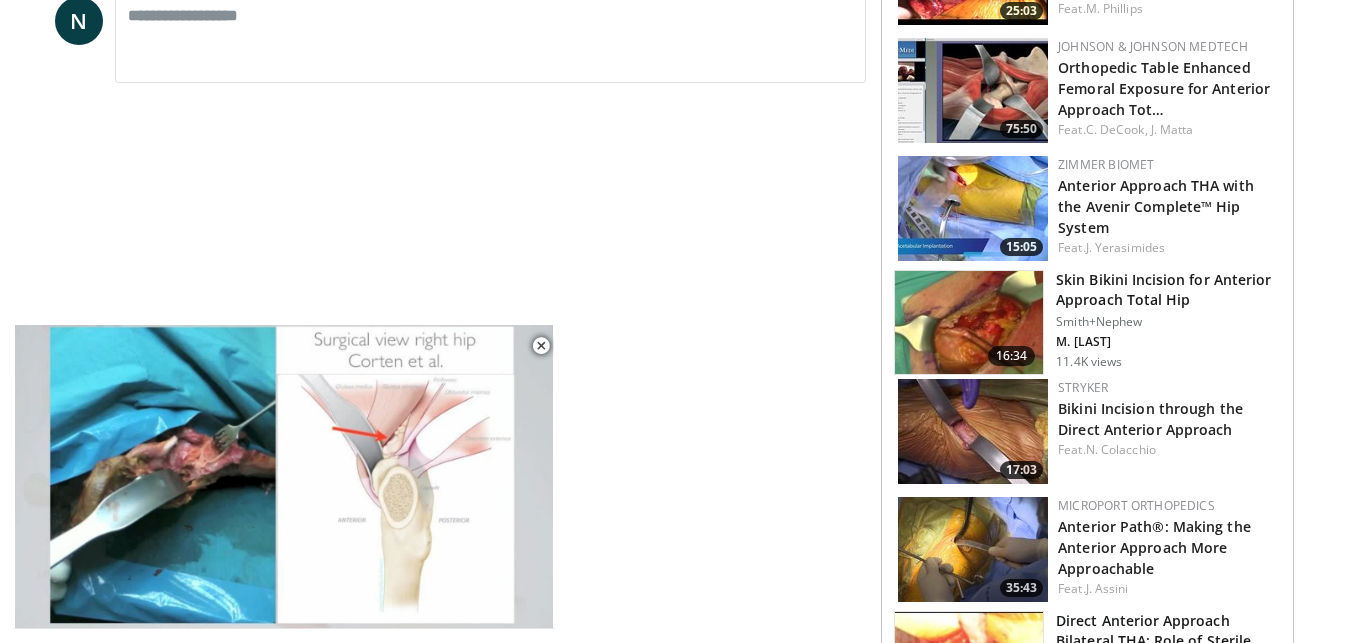 click on "Skin Bikini Incision for Anterior Approach Total Hip" at bounding box center (1168, 290) 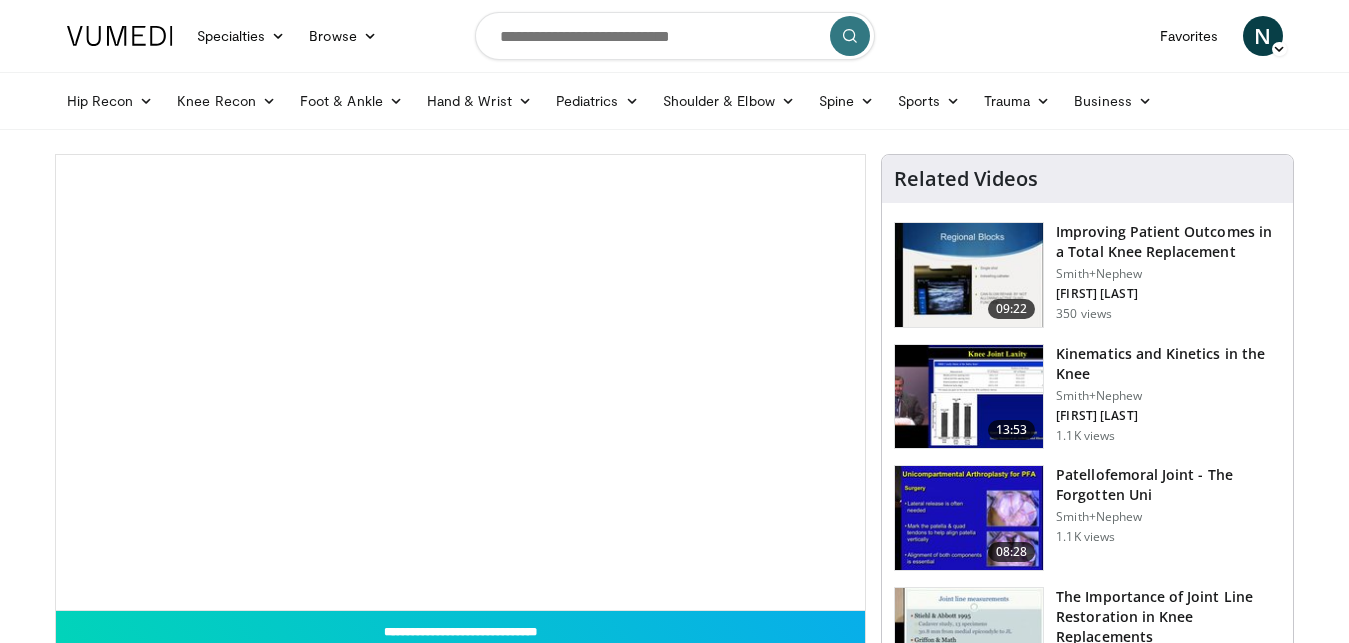 scroll, scrollTop: 0, scrollLeft: 0, axis: both 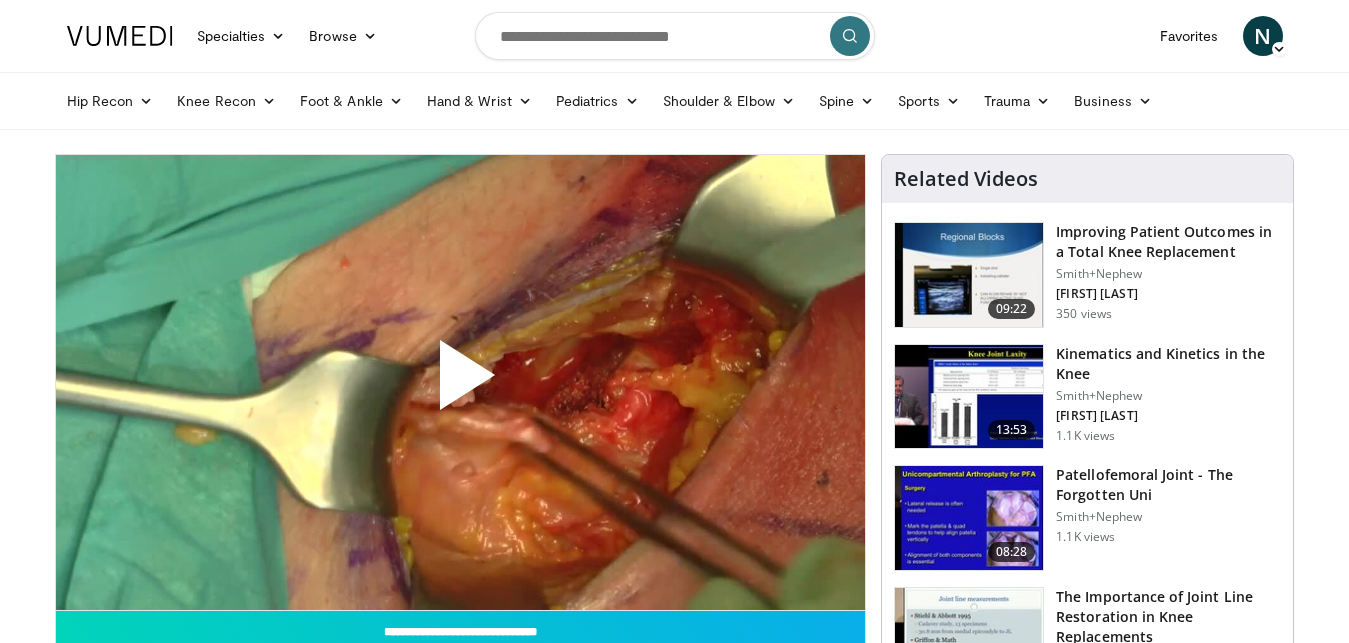 click at bounding box center (460, 383) 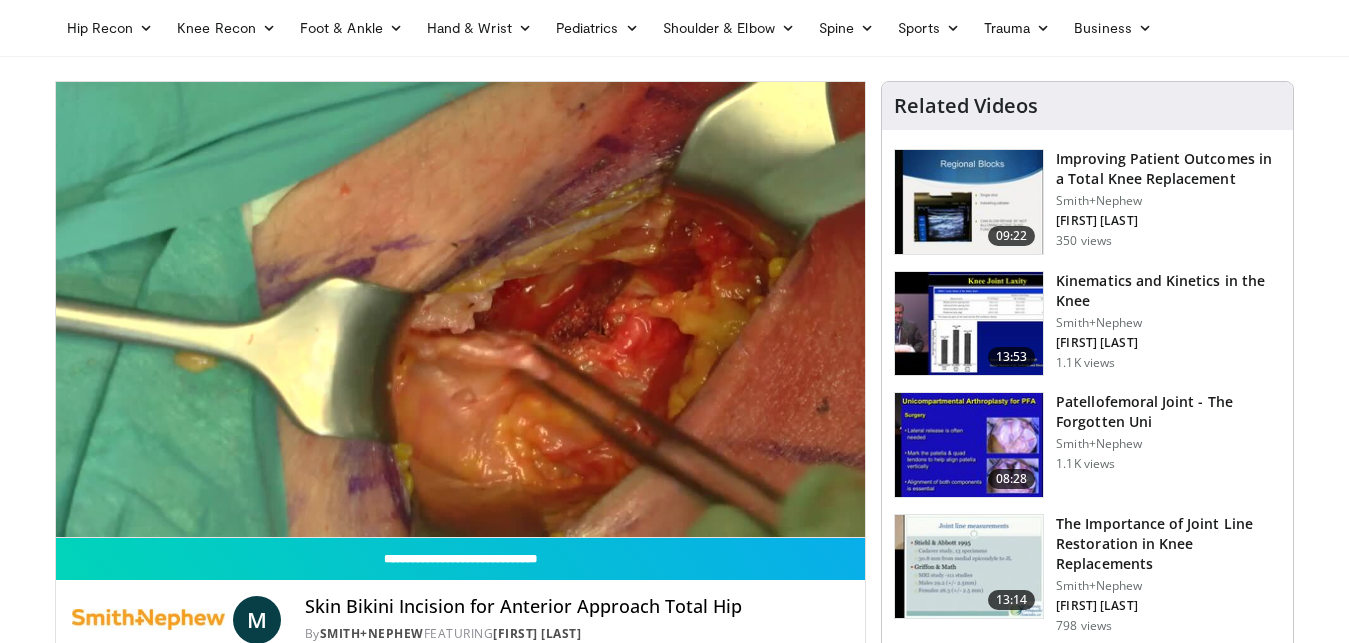 scroll, scrollTop: 102, scrollLeft: 0, axis: vertical 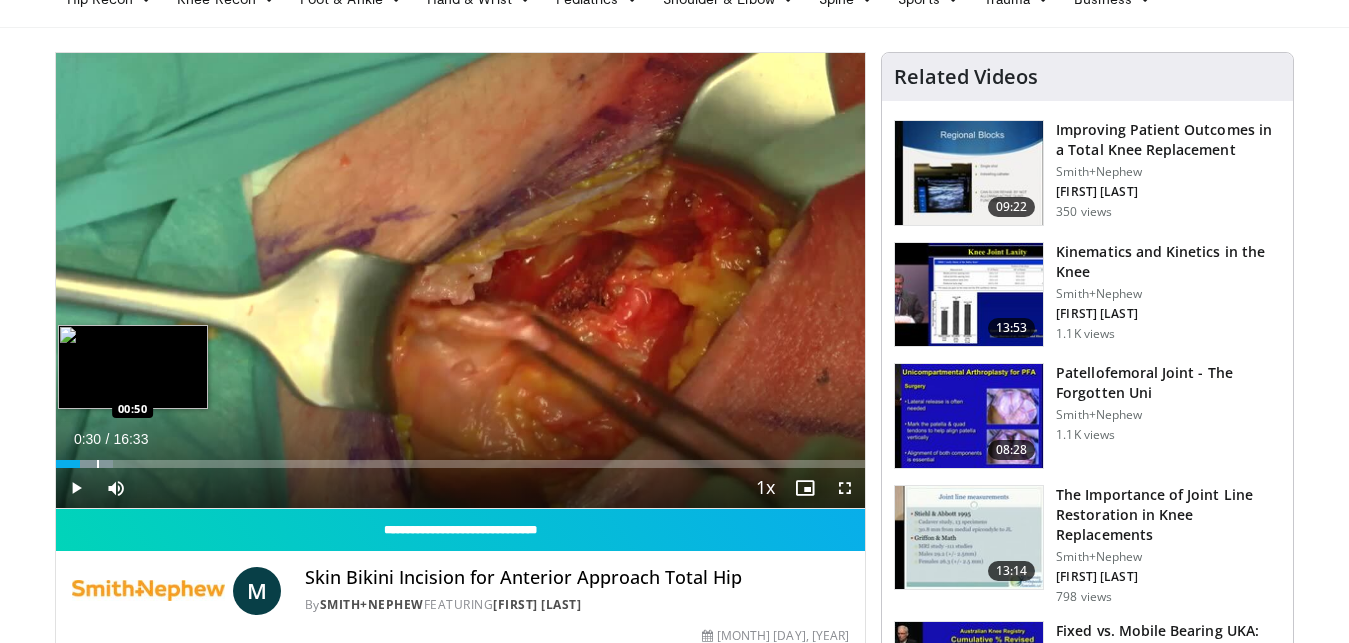 click on "Loaded :  7.05% 00:30 00:50" at bounding box center [461, 464] 